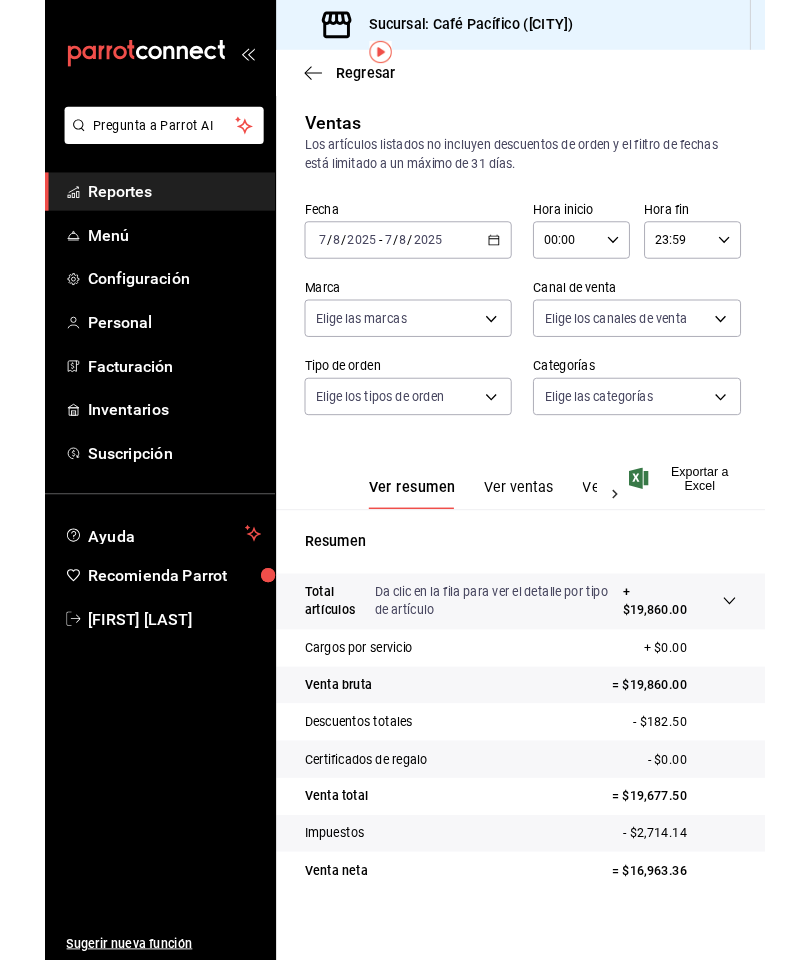 scroll, scrollTop: 80, scrollLeft: 0, axis: vertical 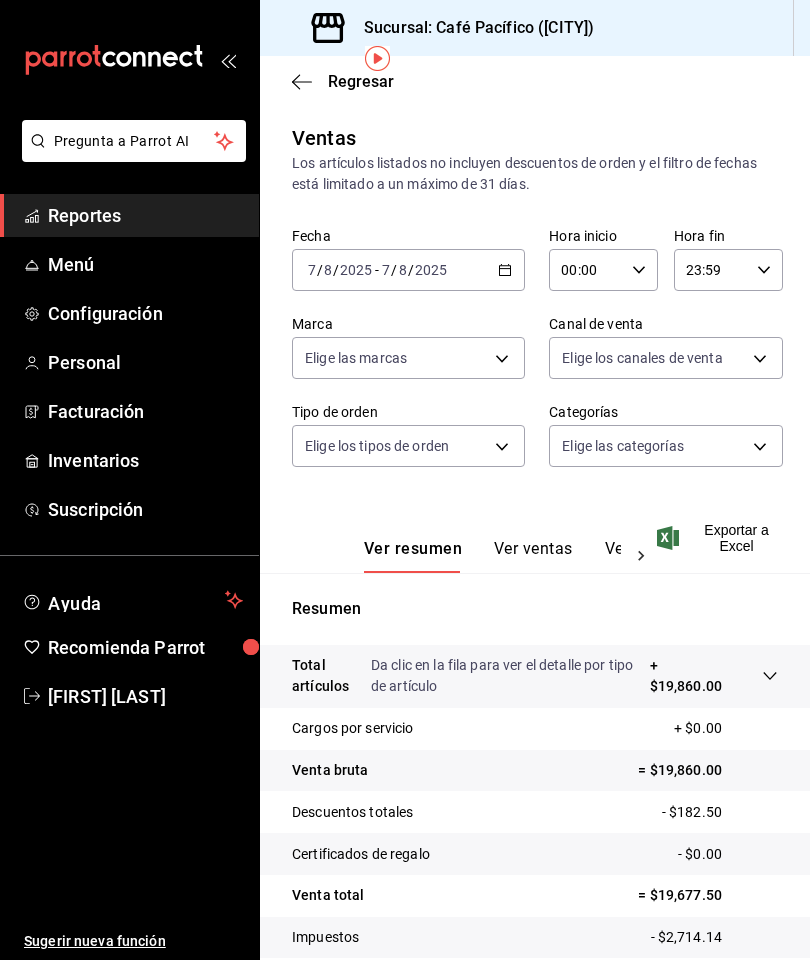 click on "Reportes" at bounding box center (145, 215) 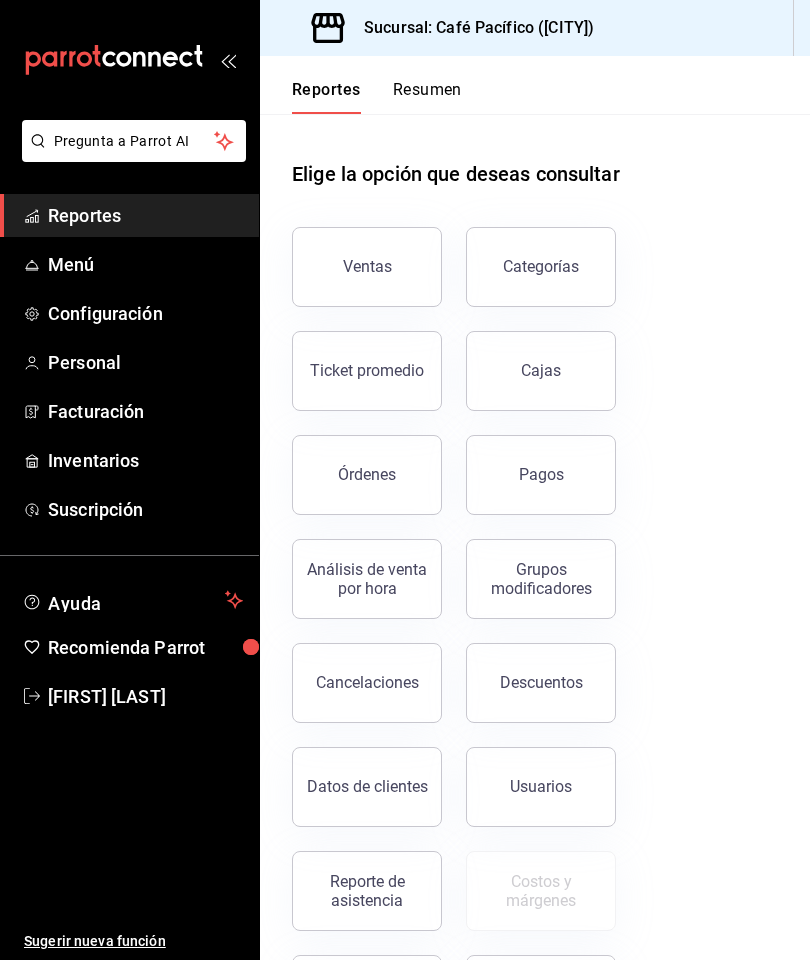 click on "Ventas" at bounding box center [367, 266] 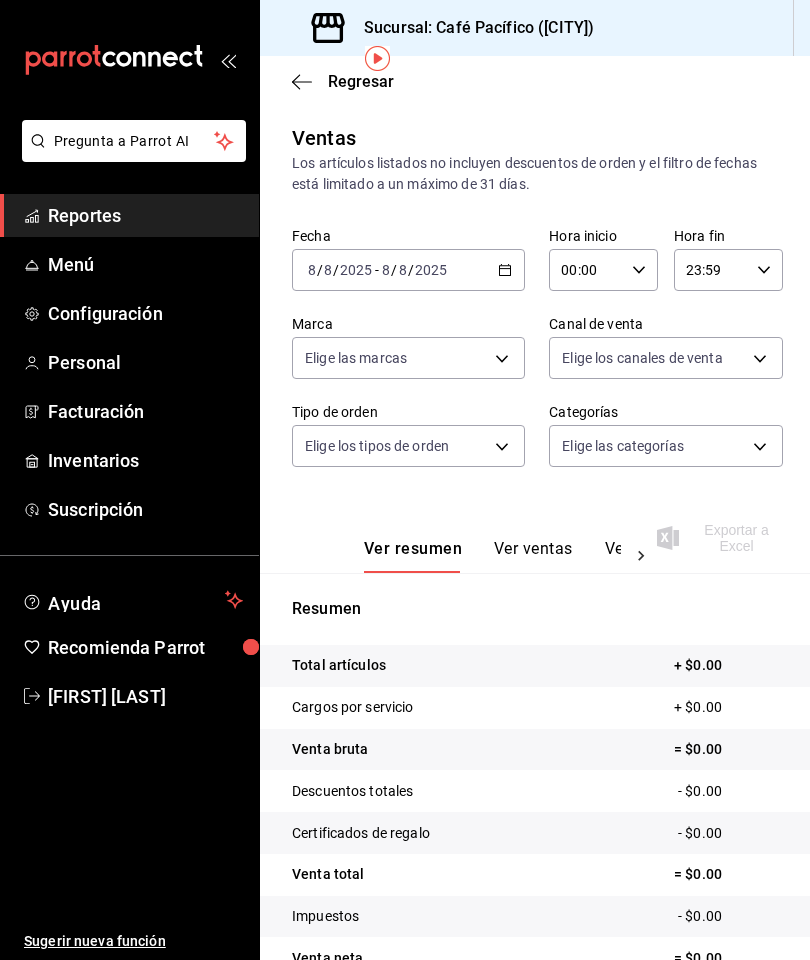 click on "Pregunta a Parrot AI Reportes   Menú   Configuración   Personal   Facturación   Inventarios   Suscripción   Ayuda Recomienda Parrot   [FIRST] [LAST]   Sugerir nueva función   Sucursal: Café Pacífico ([CITY]) Regresar Ventas Los artículos listados no incluyen descuentos de orden y el filtro de fechas está limitado a un máximo de 31 días. Fecha 2025-08-08 8 / 8 / 2025 - 2025-08-08 8 / 8 / 2025 Hora inicio 00:00 Hora inicio Hora fin 23:59 Hora fin Marca Elige las marcas Canal de venta Elige los canales de venta Tipo de orden Elige los tipos de orden Categorías Elige las categorías Ver resumen Ver ventas Ver cargos Exportar a Excel Resumen Total artículos + $0.00 Cargos por servicio + $0.00 Venta bruta = $0.00 Descuentos totales - $0.00 Certificados de regalo - $0.00 Venta total = $0.00 Impuestos - $0.00 Venta neta = $0.00 Pregunta a Parrot AI Reportes   Menú   Configuración   Personal   Facturación   Inventarios   Suscripción   Ayuda Recomienda Parrot   [FIRST] [LAST]   Sugerir nueva función" at bounding box center [405, 480] 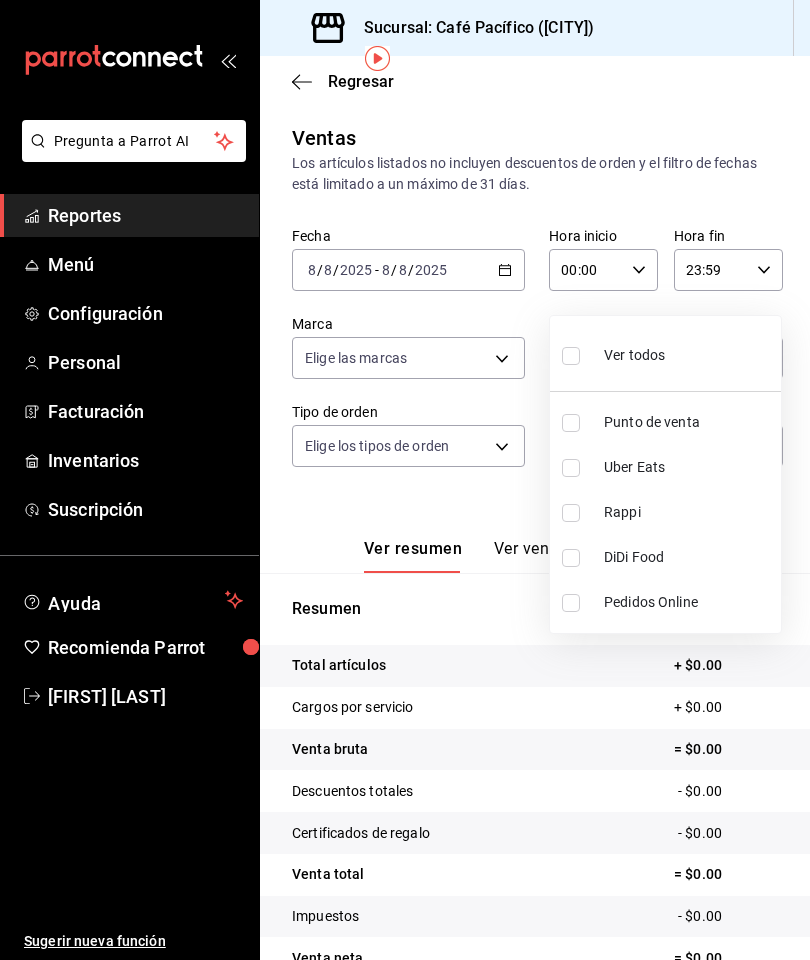 click at bounding box center [405, 480] 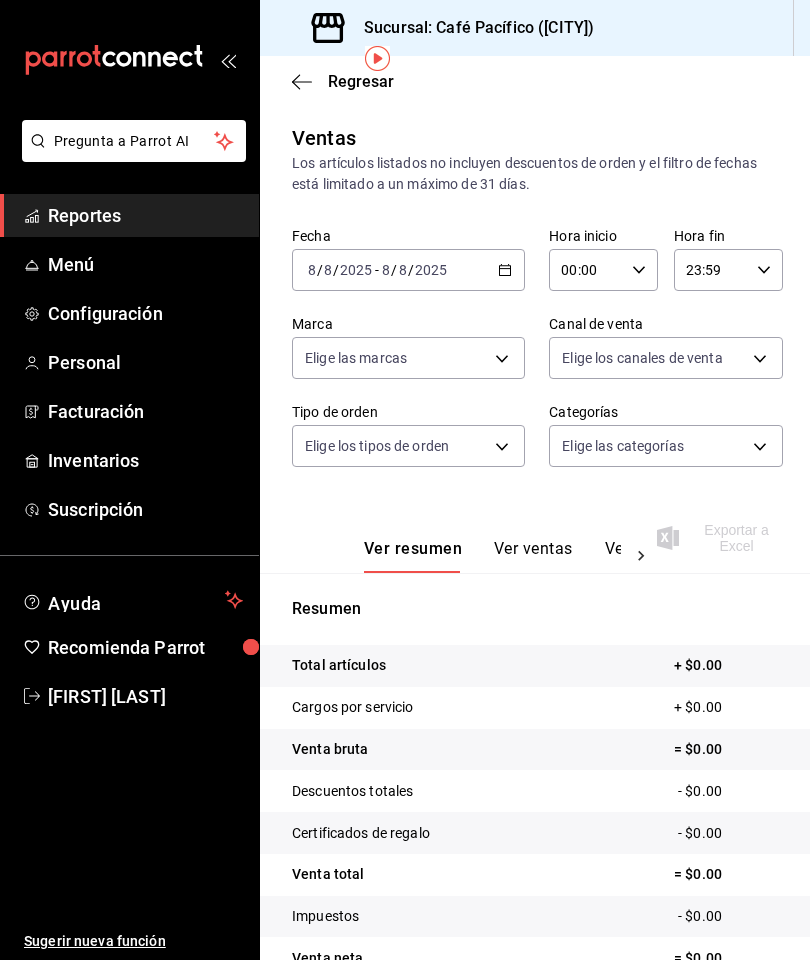 click 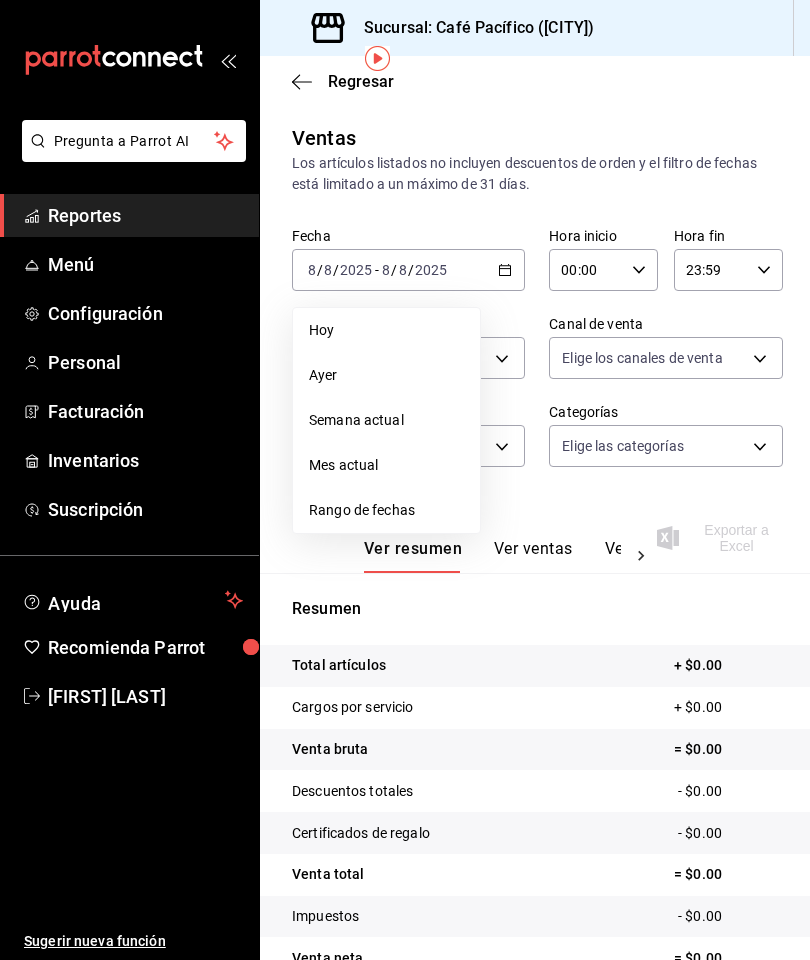 click on "Mes actual" at bounding box center (386, 465) 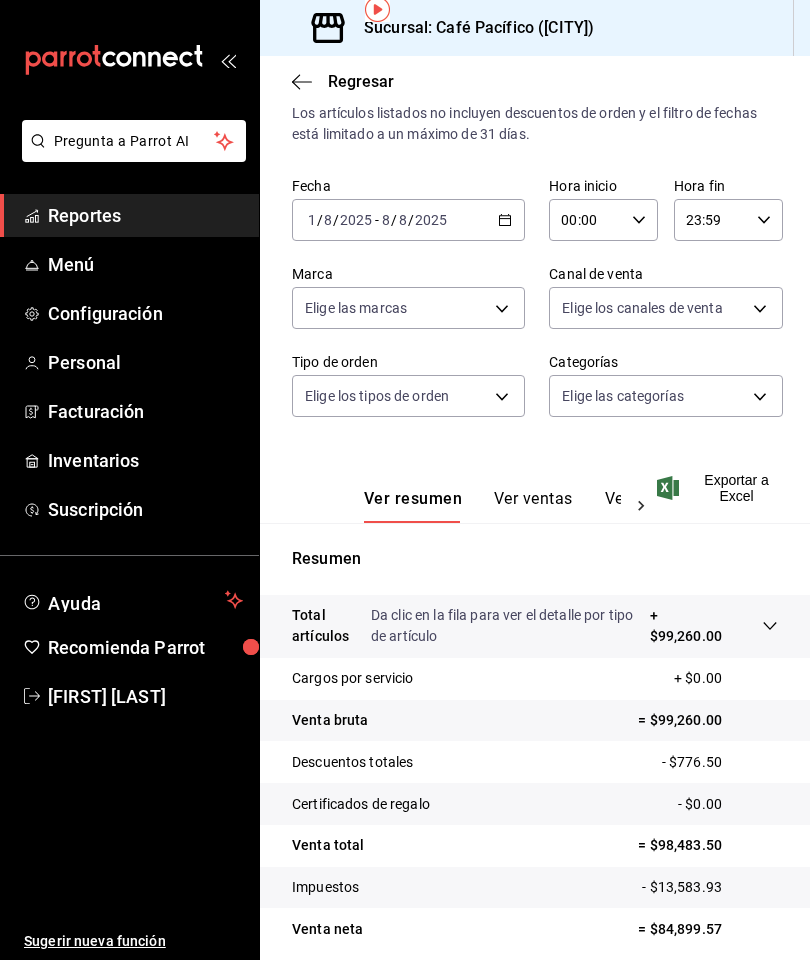 scroll, scrollTop: 48, scrollLeft: 0, axis: vertical 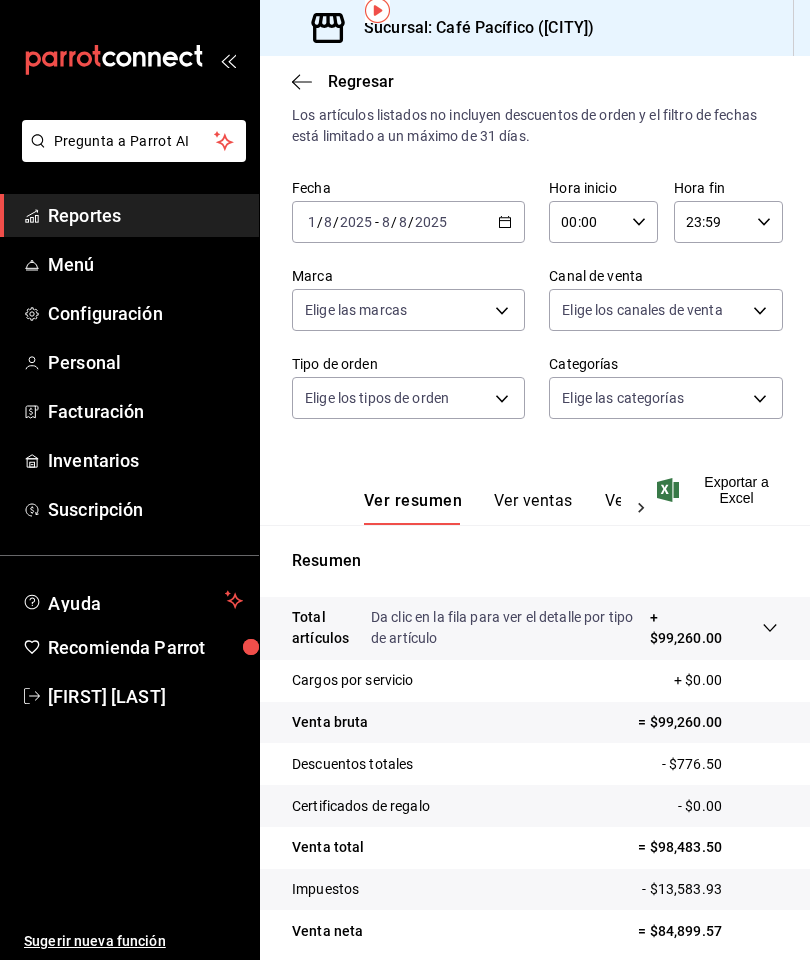 click on "2025" at bounding box center [431, 222] 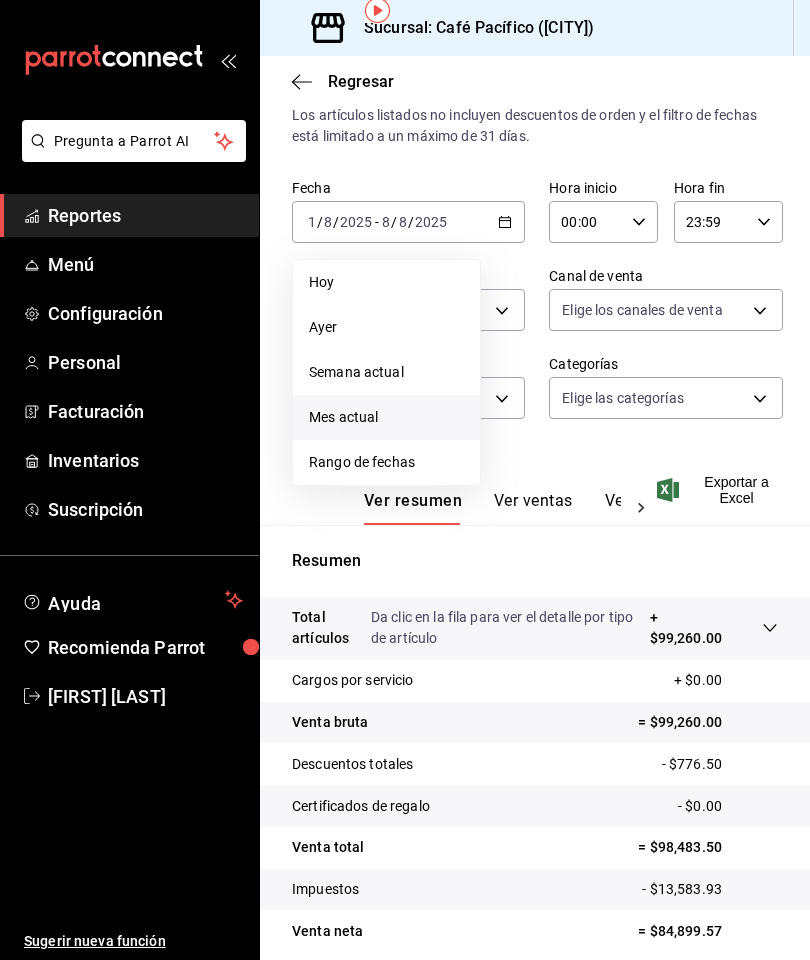 click on "Rango de fechas" at bounding box center [386, 462] 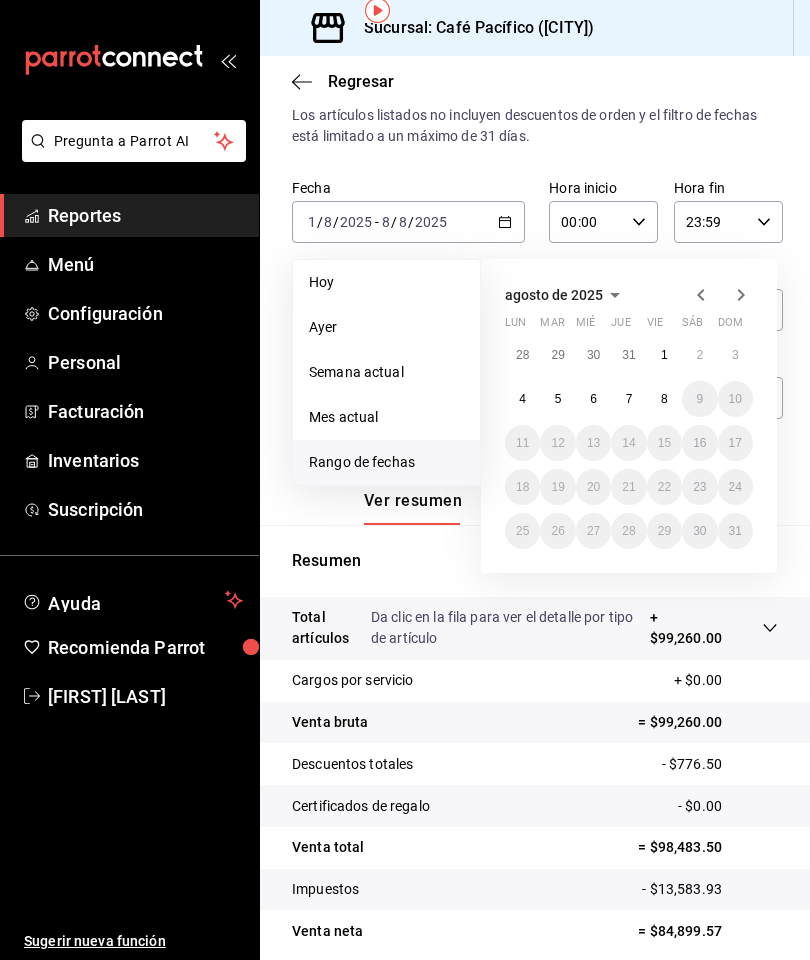 click 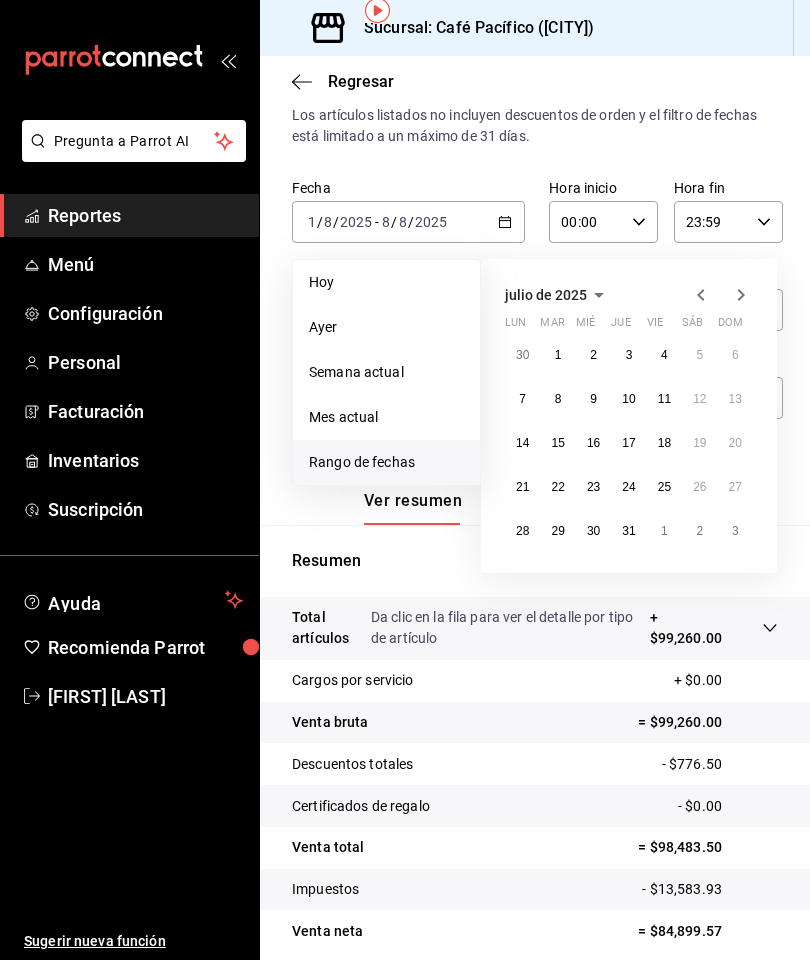 click on "1" at bounding box center (558, 355) 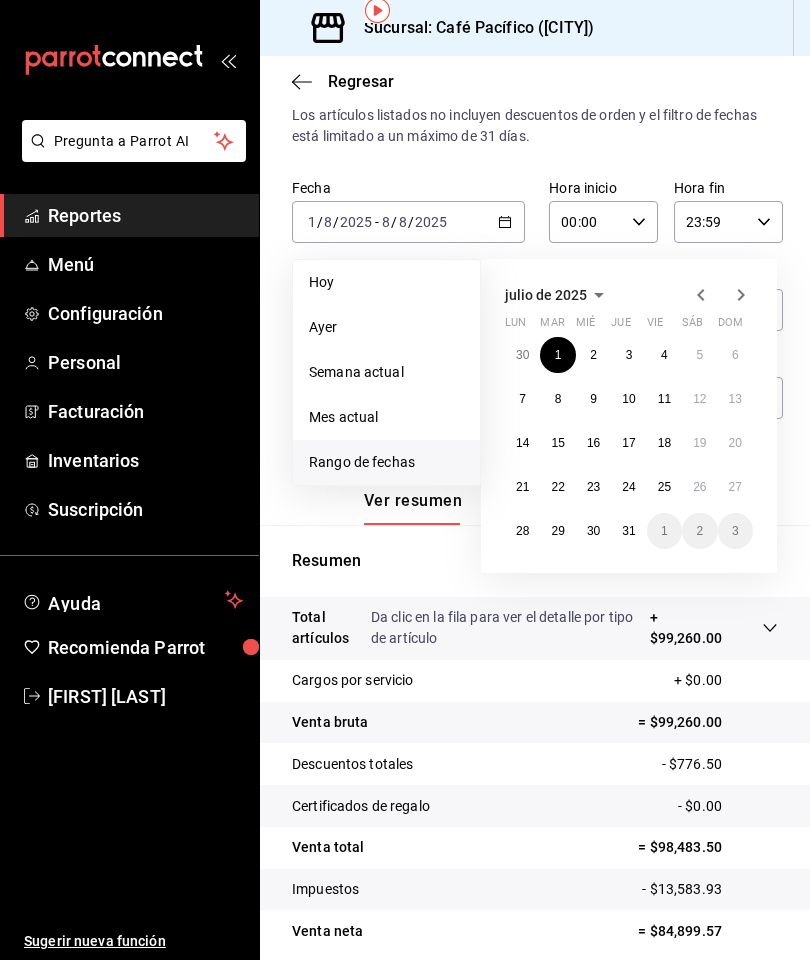 click on "31" at bounding box center [628, 531] 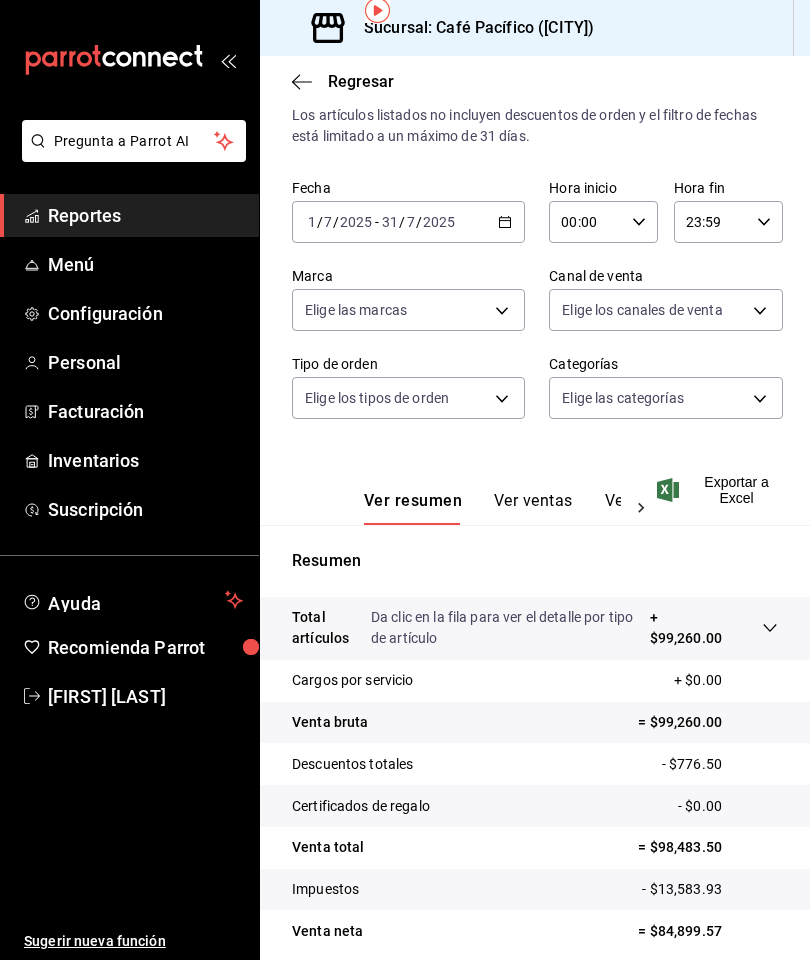 scroll, scrollTop: 42, scrollLeft: 0, axis: vertical 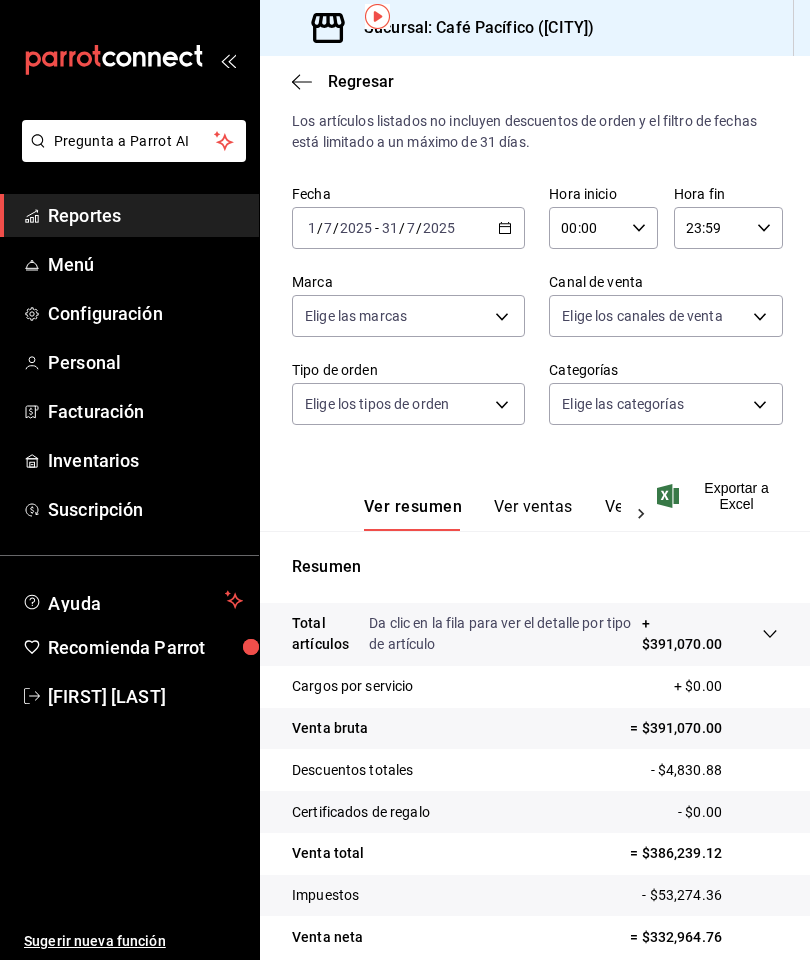 click on "Personal" at bounding box center [129, 362] 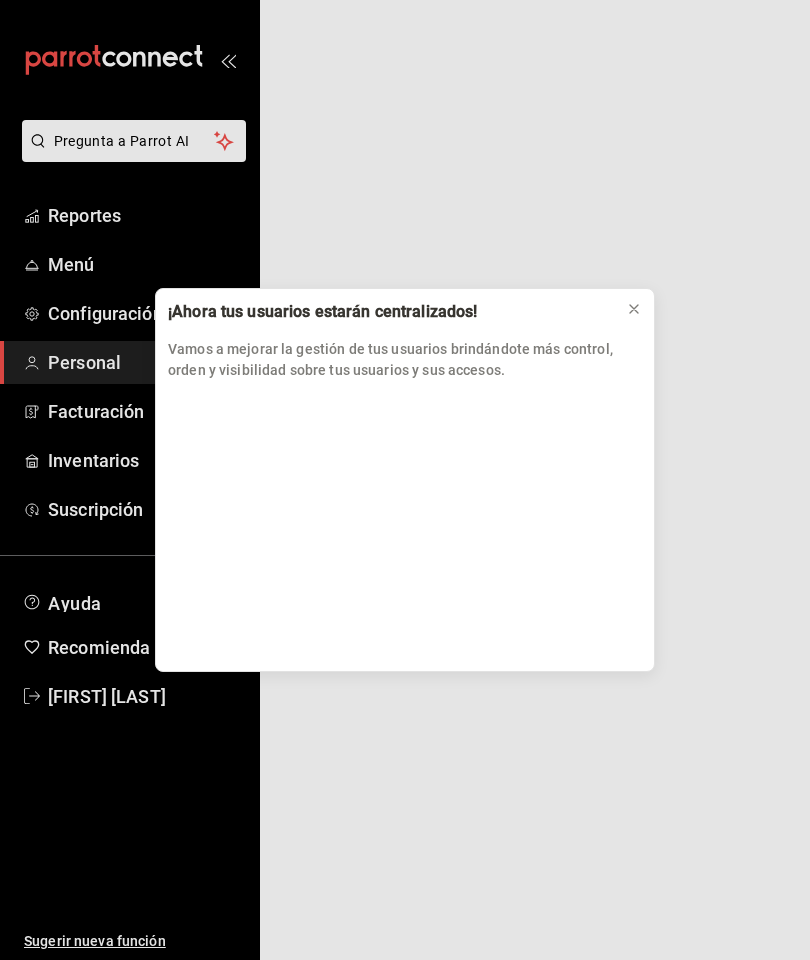 scroll, scrollTop: 0, scrollLeft: 0, axis: both 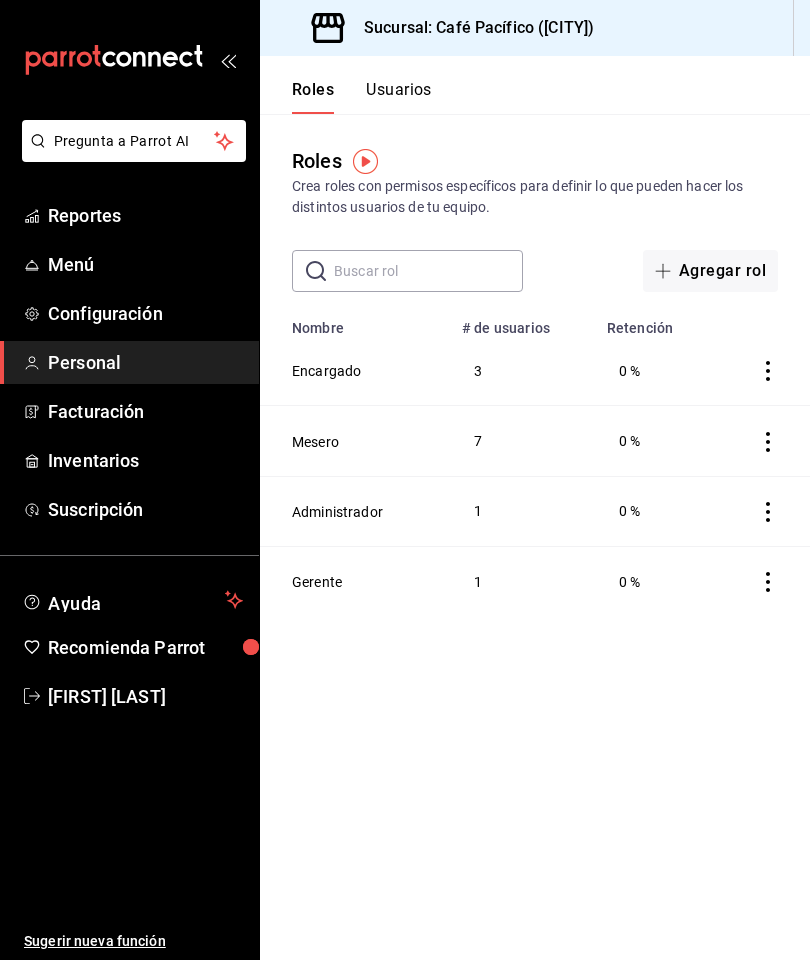 click on "Usuarios" at bounding box center (399, 97) 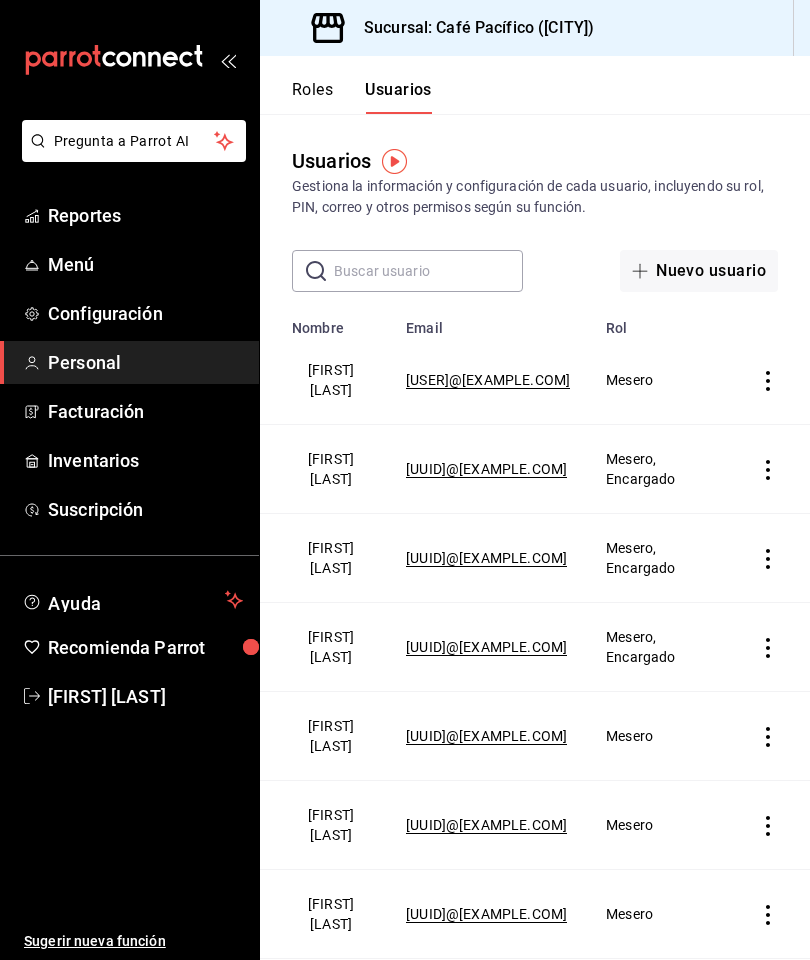 click on "[FIRST] [LAST]" at bounding box center (331, 736) 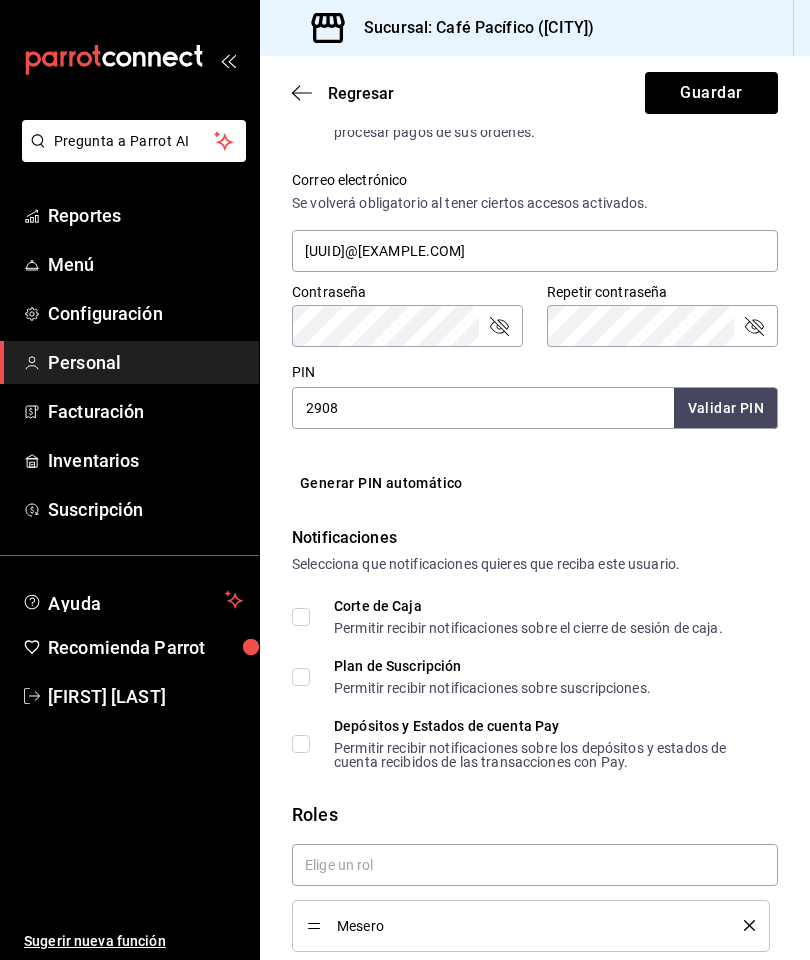 scroll, scrollTop: 752, scrollLeft: 0, axis: vertical 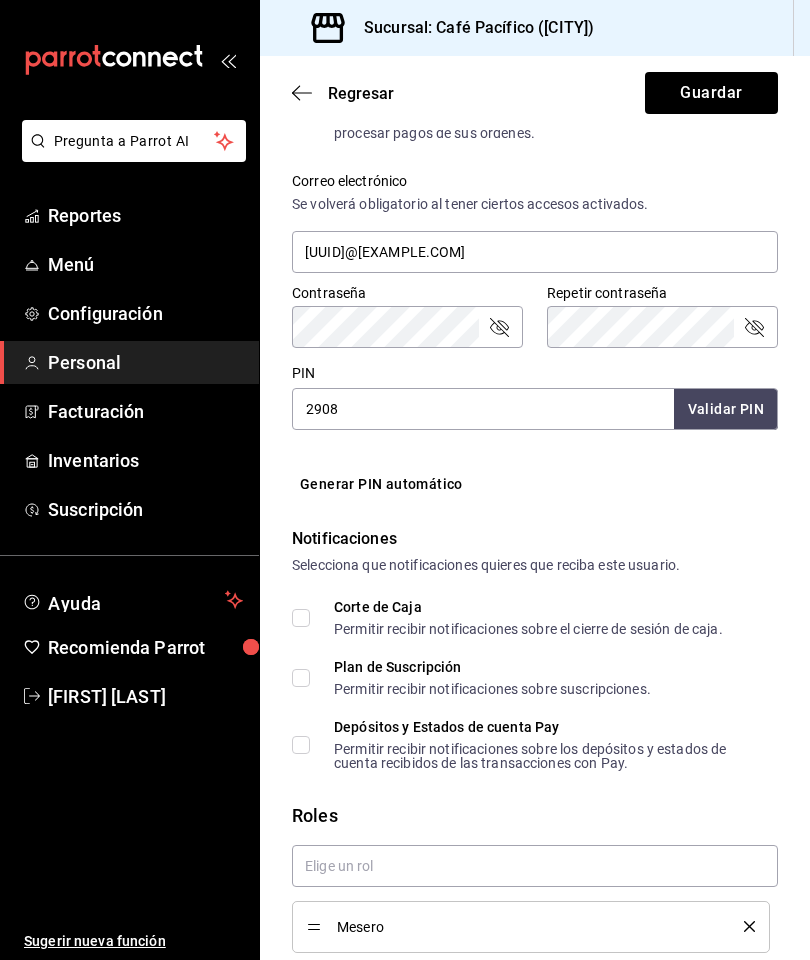 click on "Reportes" at bounding box center (145, 215) 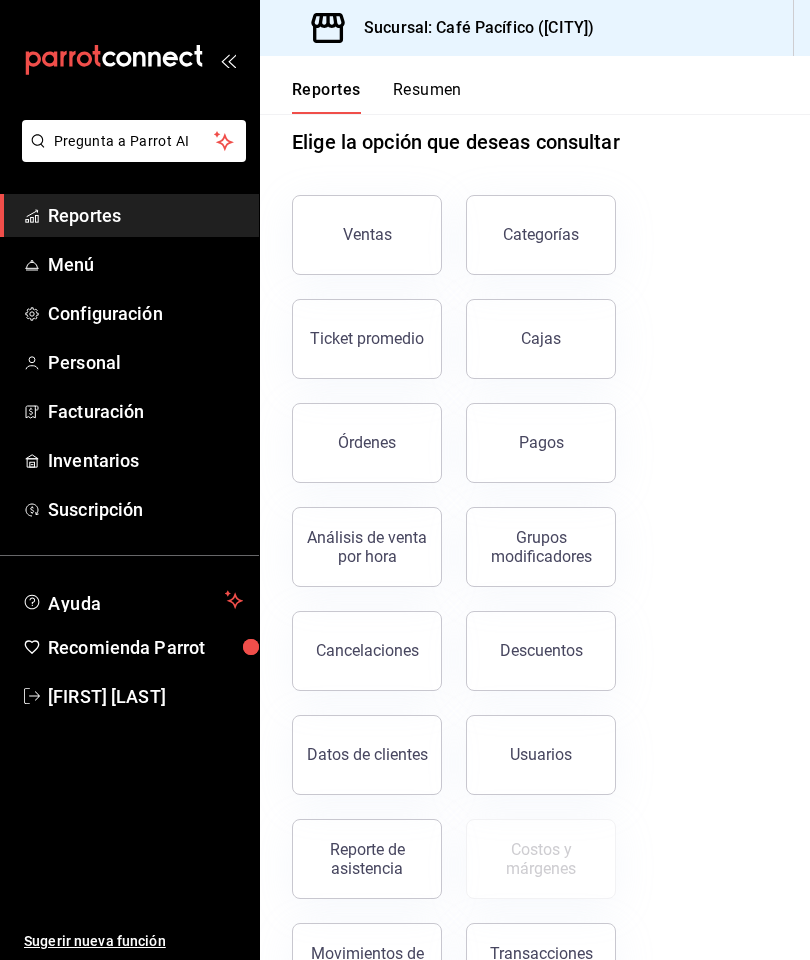 scroll, scrollTop: 27, scrollLeft: 0, axis: vertical 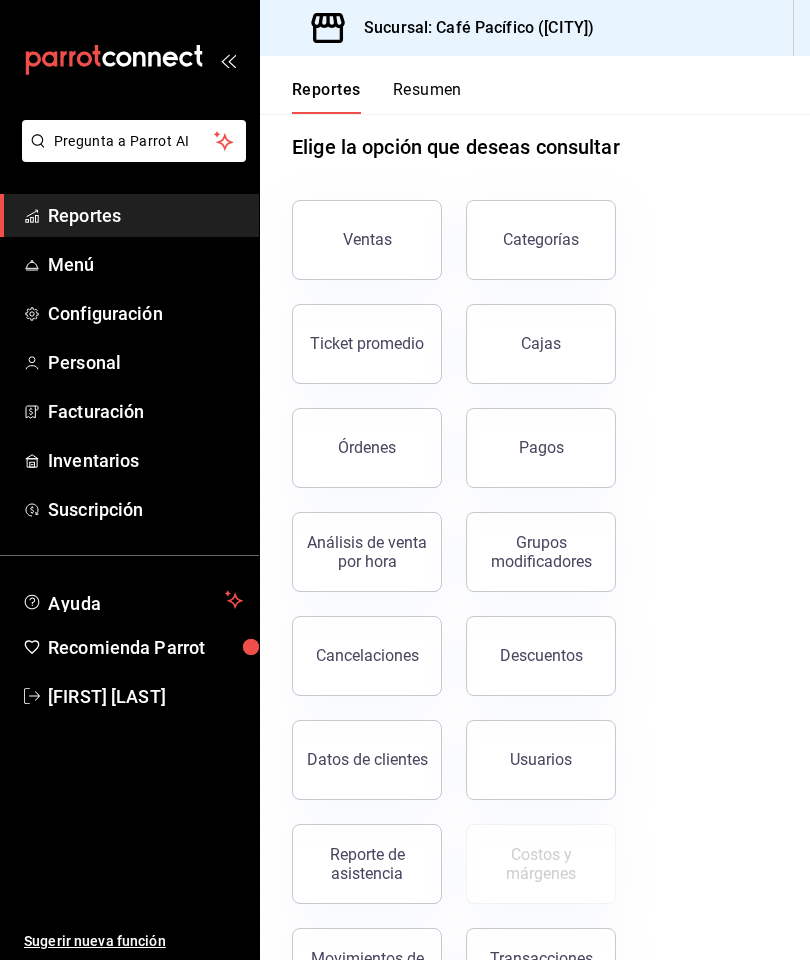 click on "Cancelaciones" at bounding box center [367, 655] 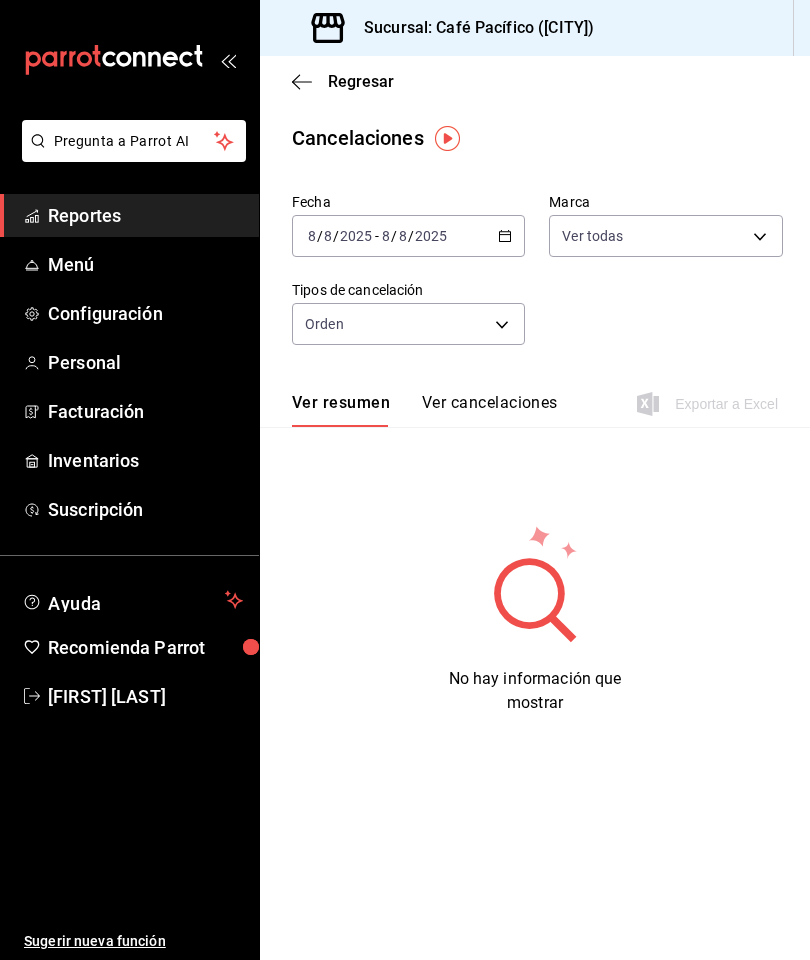 click on "Ver resumen Ver cancelaciones Exportar a Excel" at bounding box center (535, 398) 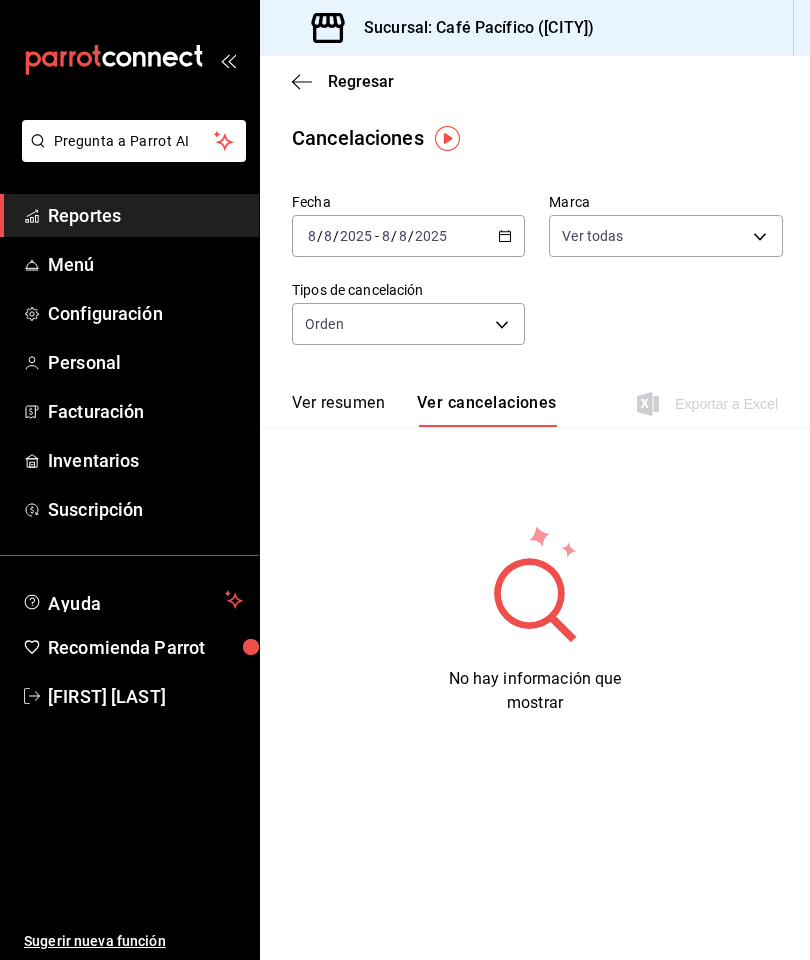 click on "Ver resumen" at bounding box center [338, 410] 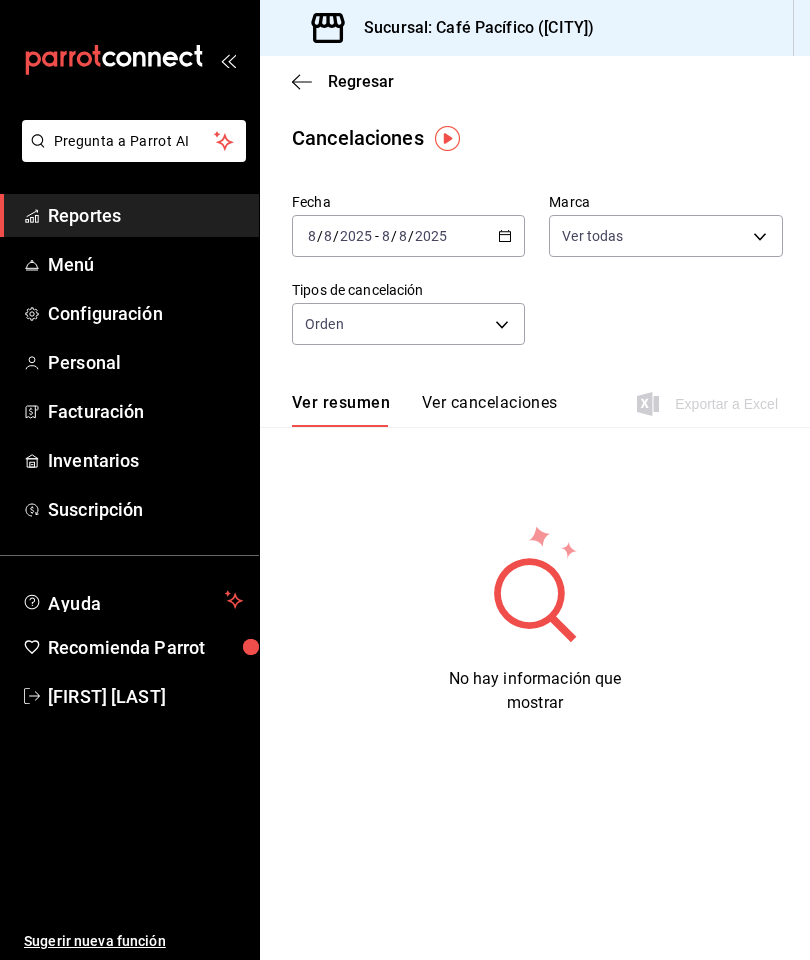 click 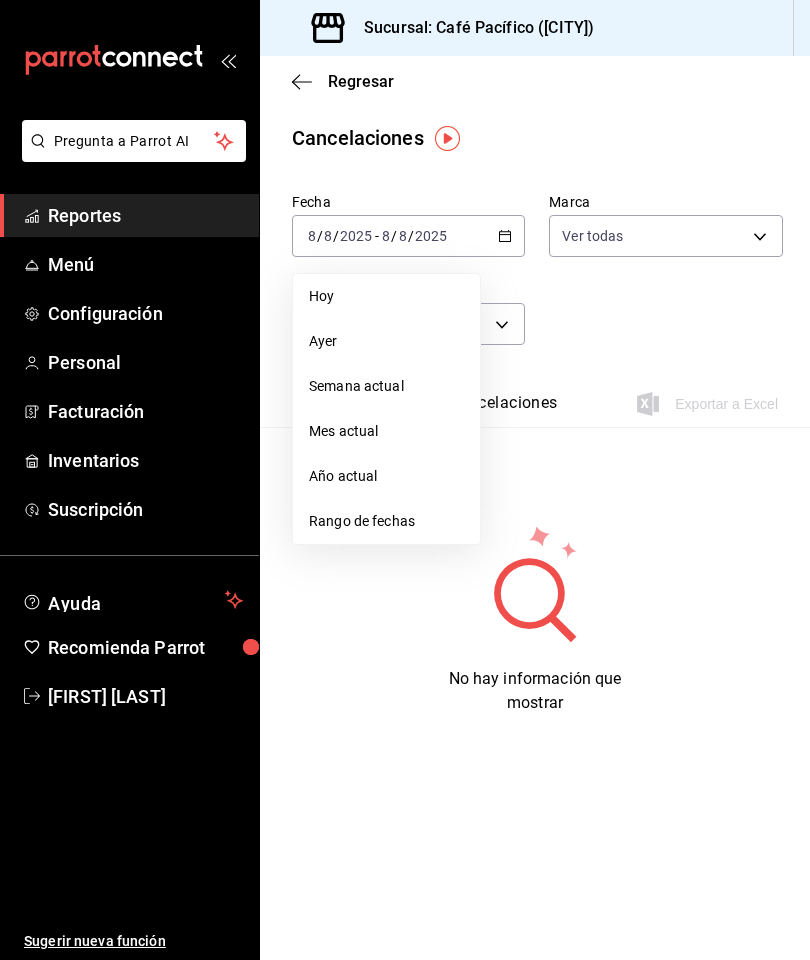 click on "Ayer" at bounding box center (386, 341) 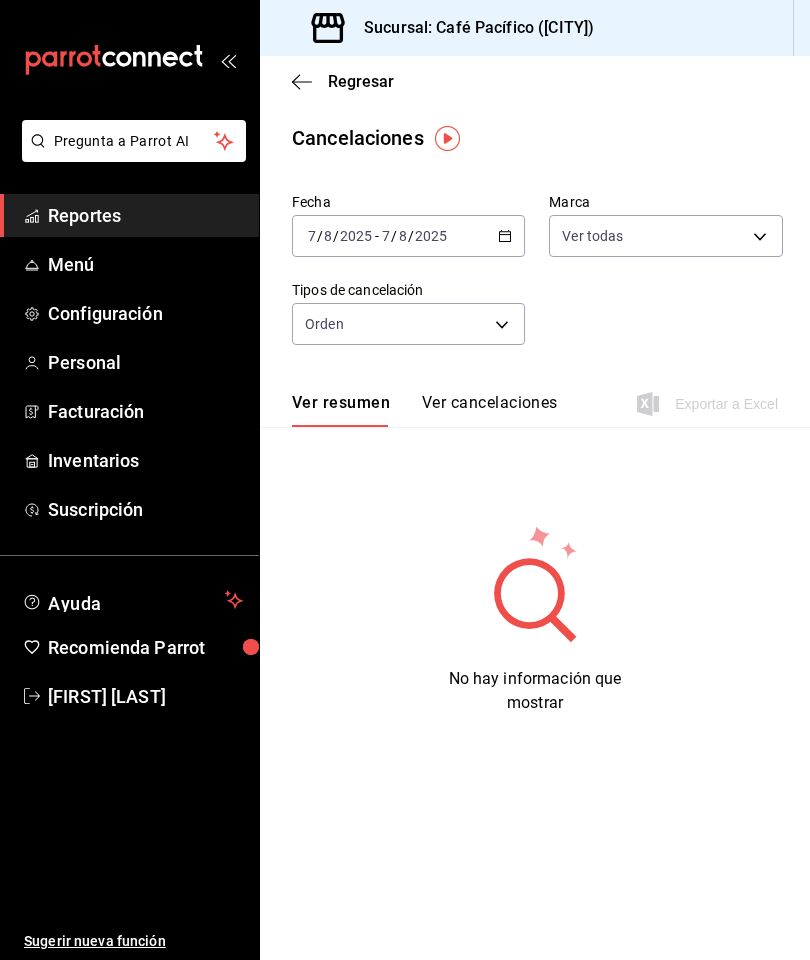 click on "Pregunta a Parrot AI Reportes   Menú   Configuración   Personal   Facturación   Inventarios   Suscripción   Ayuda Recomienda Parrot   [FIRST] [LAST]   Sugerir nueva función   Sucursal: Café Pacífico ([CITY]) Regresar Cancelaciones Fecha 2025-08-07 7 / 8 / 2025 - 2025-08-07 7 / 8 / 2025 Marca Ver todas [object Object] Tipos de cancelación Orden ORDER Ver resumen Ver cancelaciones Exportar a Excel No hay información que mostrar GANA 1 MES GRATIS EN TU SUSCRIPCIÓN AQUÍ ¿Recuerdas cómo empezó tu restaurante?
Hoy puedes ayudar a un colega a tener el mismo cambio que tú viviste.
Recomienda Parrot directamente desde tu Portal Administrador.
Es fácil y rápido.
🎁 Por cada restaurante que se una, ganas 1 mes gratis. Ver video tutorial Ir a video Pregunta a Parrot AI Reportes   Menú   Configuración   Personal   Facturación   Inventarios   Suscripción   Ayuda Recomienda Parrot   [FIRST] [LAST]   Sugerir nueva función   Visitar centro de ayuda (81) 2046 6363 soporte@parrotsoftware.io" at bounding box center [405, 480] 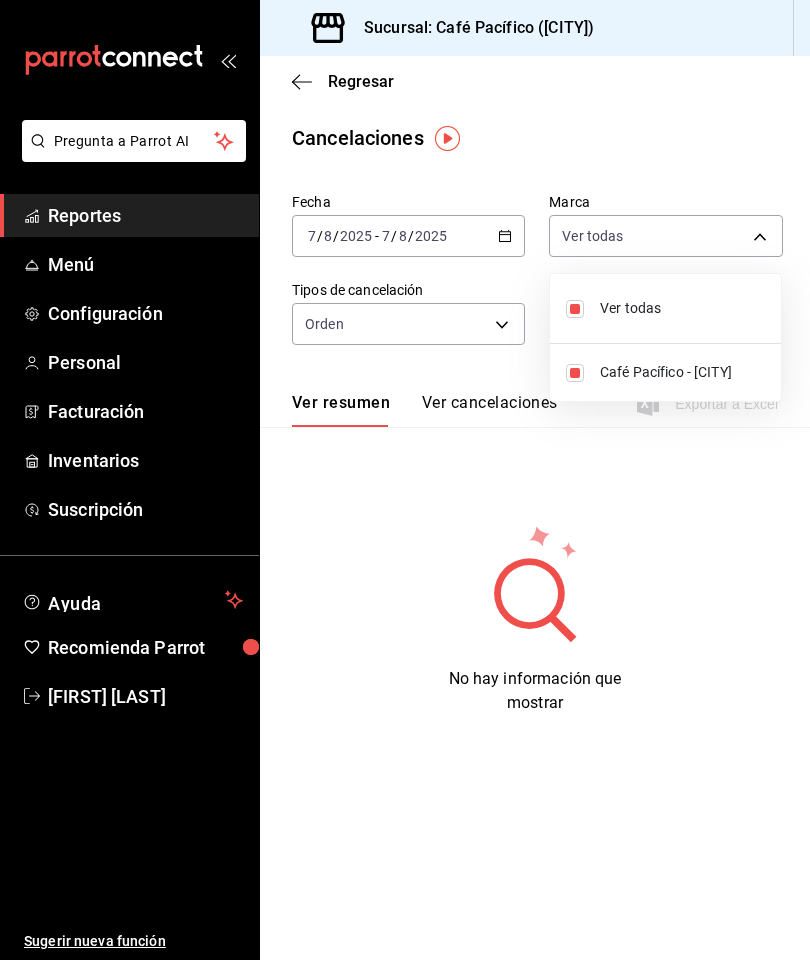click at bounding box center (405, 480) 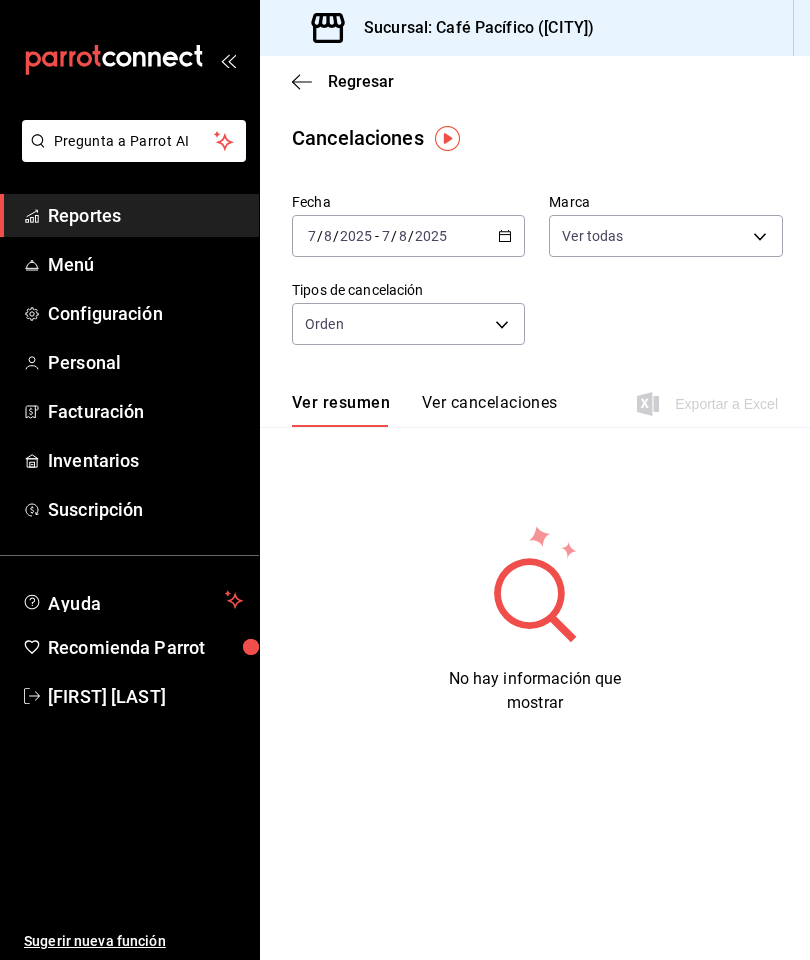 click on "Pregunta a Parrot AI Reportes   Menú   Configuración   Personal   Facturación   Inventarios   Suscripción   Ayuda Recomienda Parrot   [FIRST] [LAST]   Sugerir nueva función   Sucursal: Café Pacífico ([CITY]) Regresar Cancelaciones Fecha 2025-08-07 7 / 8 / 2025 - 2025-08-07 7 / 8 / 2025 Marca Ver todas [object Object] Tipos de cancelación Orden ORDER Ver resumen Ver cancelaciones Exportar a Excel No hay información que mostrar GANA 1 MES GRATIS EN TU SUSCRIPCIÓN AQUÍ ¿Recuerdas cómo empezó tu restaurante?
Hoy puedes ayudar a un colega a tener el mismo cambio que tú viviste.
Recomienda Parrot directamente desde tu Portal Administrador.
Es fácil y rápido.
🎁 Por cada restaurante que se una, ganas 1 mes gratis. Ver video tutorial Ir a video Pregunta a Parrot AI Reportes   Menú   Configuración   Personal   Facturación   Inventarios   Suscripción   Ayuda Recomienda Parrot   [FIRST] [LAST]   Sugerir nueva función   Visitar centro de ayuda (81) 2046 6363 soporte@parrotsoftware.io" at bounding box center (405, 480) 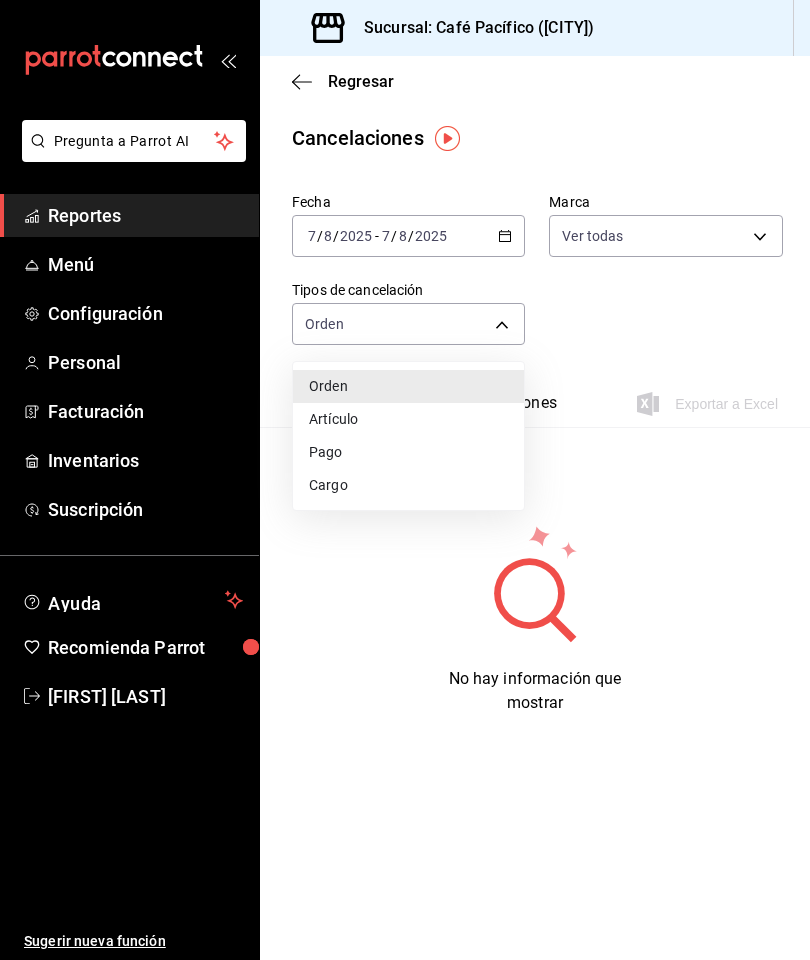 click at bounding box center [405, 480] 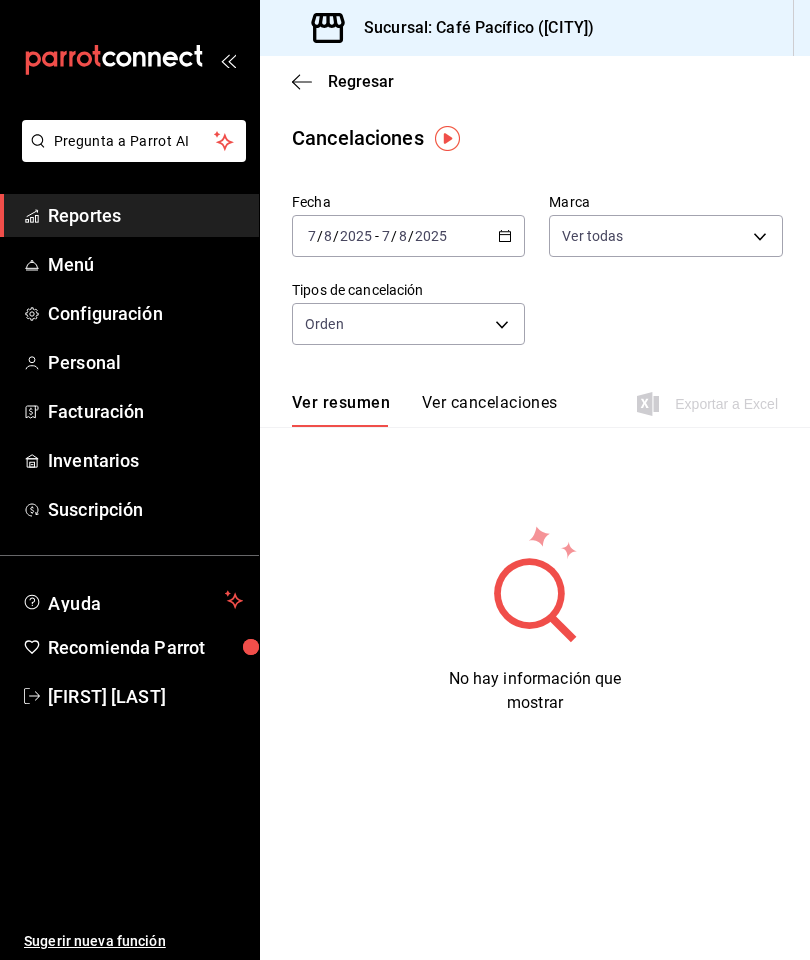 click on "Pregunta a Parrot AI Reportes   Menú   Configuración   Personal   Facturación   Inventarios   Suscripción   Ayuda Recomienda Parrot   [FIRST] [LAST]   Sugerir nueva función   Sucursal: Café Pacífico ([CITY]) Regresar Cancelaciones Fecha 2025-08-07 7 / 8 / 2025 - 2025-08-07 7 / 8 / 2025 Marca Ver todas [object Object] Tipos de cancelación Orden ORDER Ver resumen Ver cancelaciones Exportar a Excel No hay información que mostrar GANA 1 MES GRATIS EN TU SUSCRIPCIÓN AQUÍ ¿Recuerdas cómo empezó tu restaurante?
Hoy puedes ayudar a un colega a tener el mismo cambio que tú viviste.
Recomienda Parrot directamente desde tu Portal Administrador.
Es fácil y rápido.
🎁 Por cada restaurante que se una, ganas 1 mes gratis. Ver video tutorial Ir a video Pregunta a Parrot AI Reportes   Menú   Configuración   Personal   Facturación   Inventarios   Suscripción   Ayuda Recomienda Parrot   [FIRST] [LAST]   Sugerir nueva función   Visitar centro de ayuda (81) 2046 6363 soporte@parrotsoftware.io" at bounding box center [405, 480] 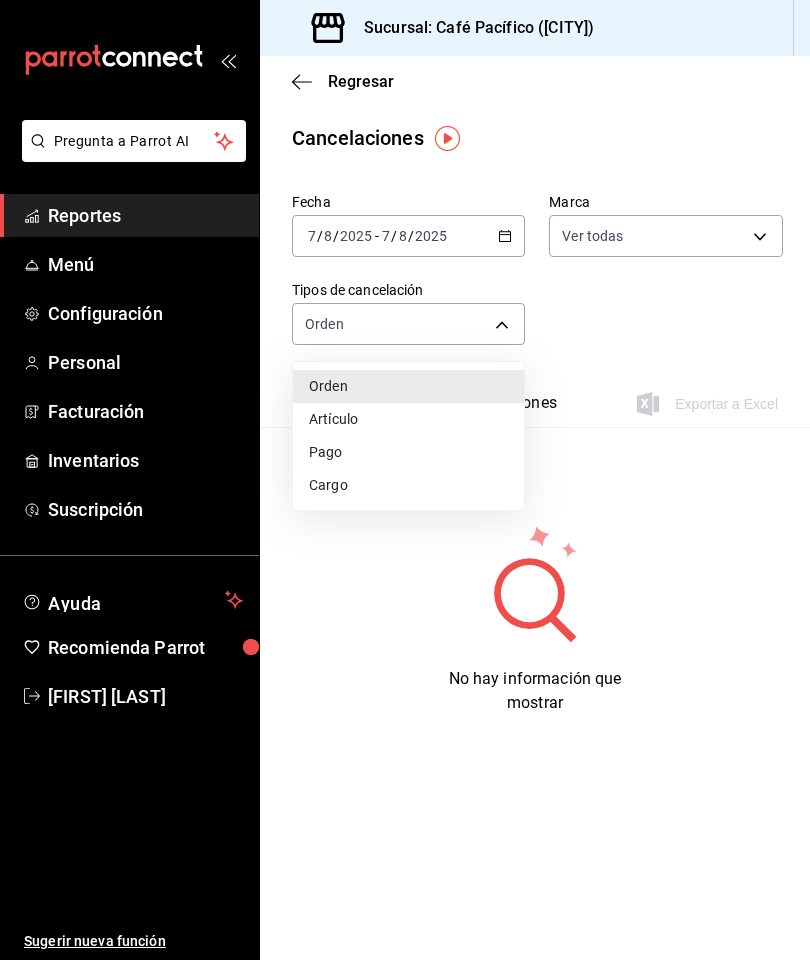 click on "Artículo" at bounding box center (408, 419) 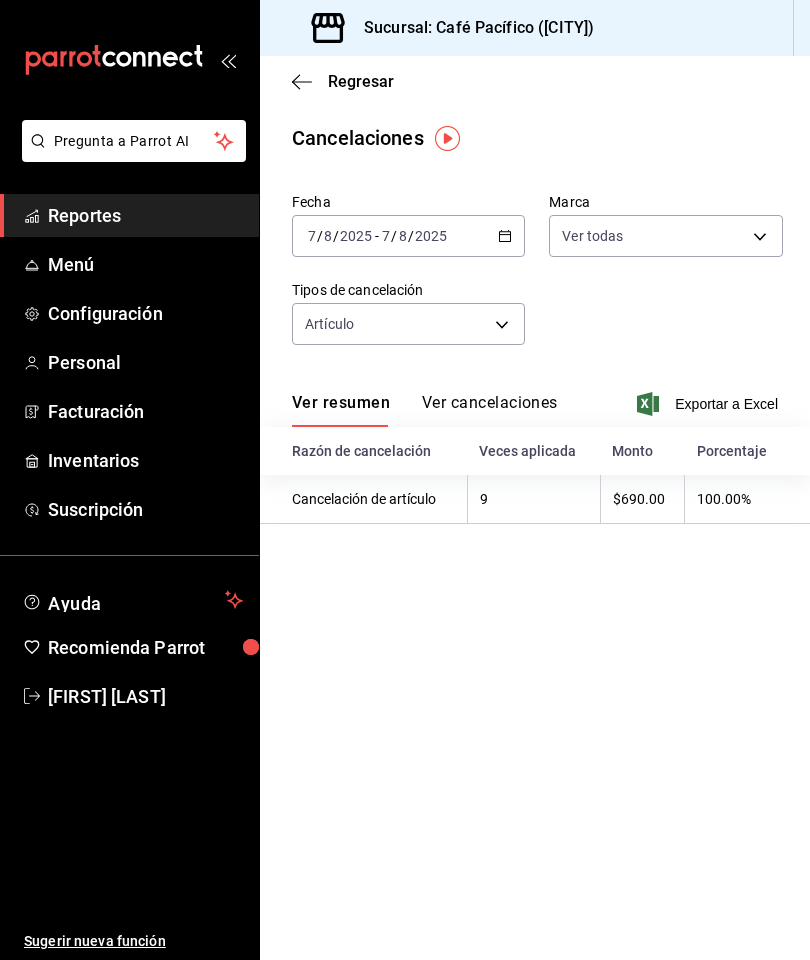 click on "Regresar" at bounding box center (535, 81) 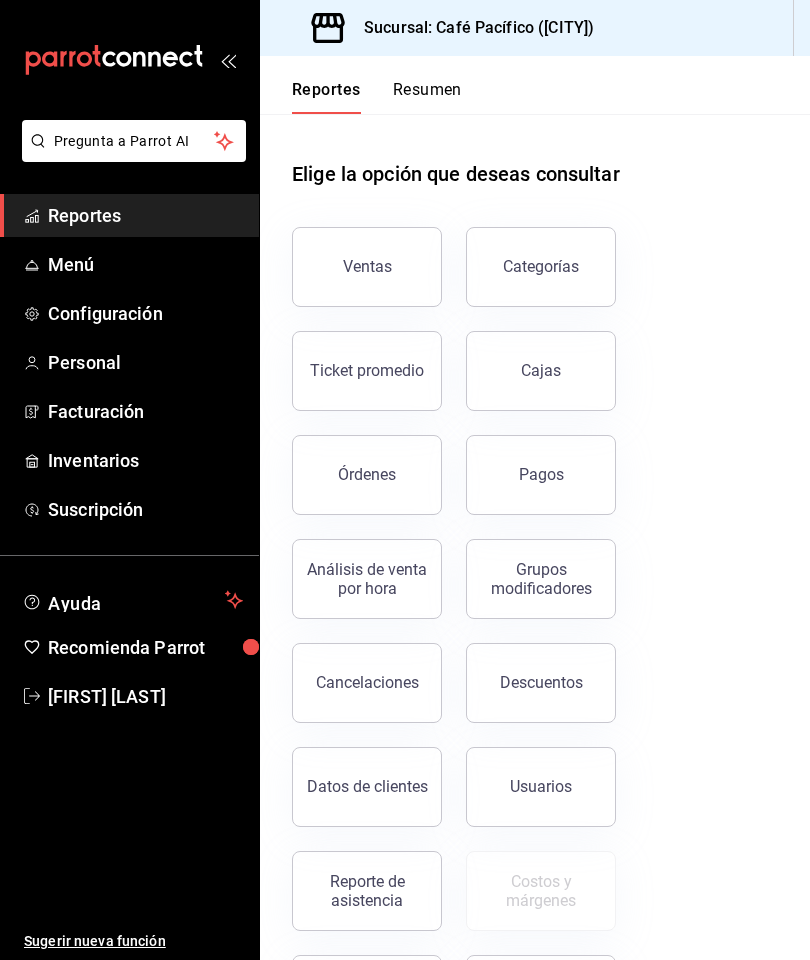 click on "Datos de clientes" at bounding box center (367, 787) 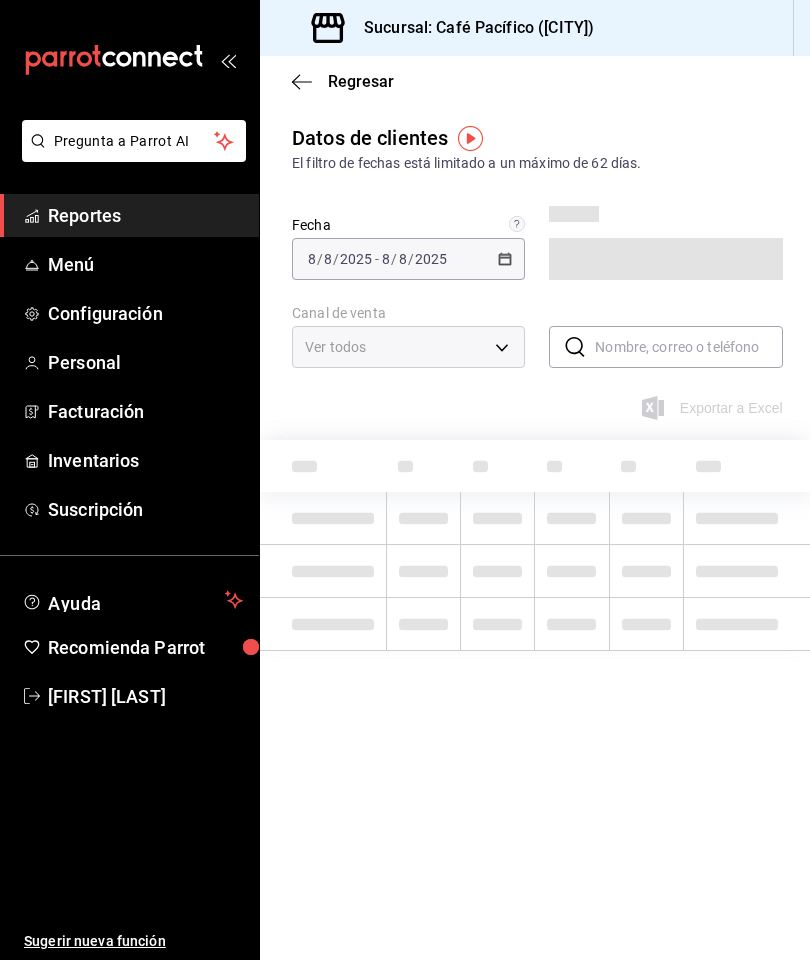 type on "PARROT,DIDI_FOOD,ONLINE" 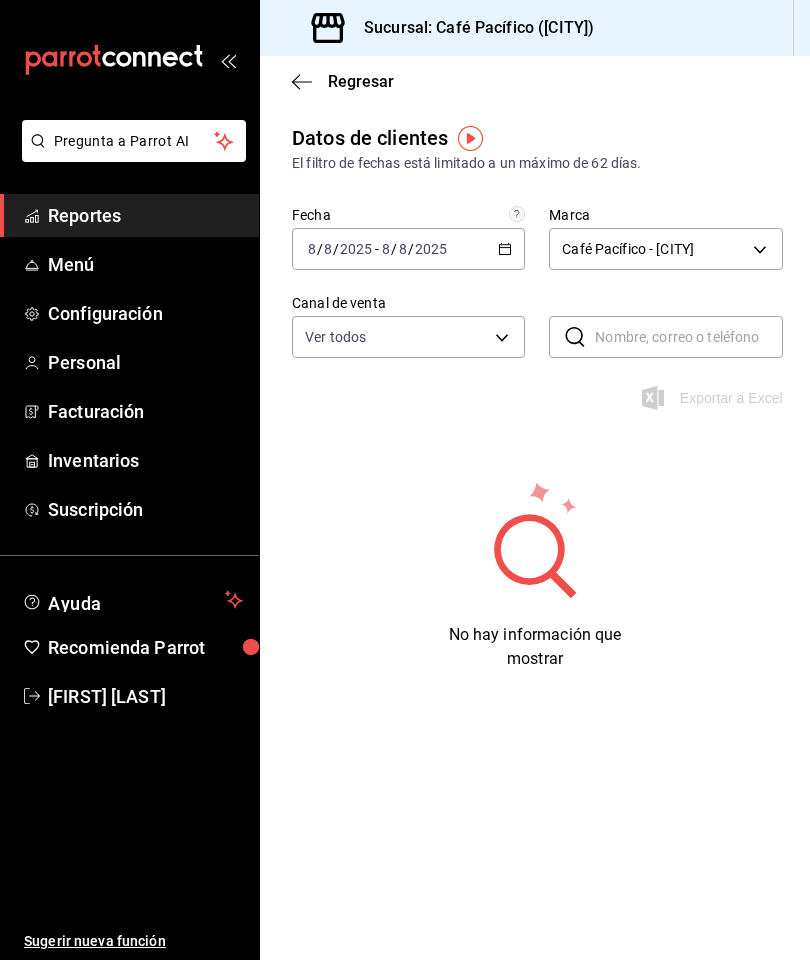 click on "2025-08-08 8 / 8 / 2025 - 2025-08-08 8 / 8 / 2025" at bounding box center (408, 249) 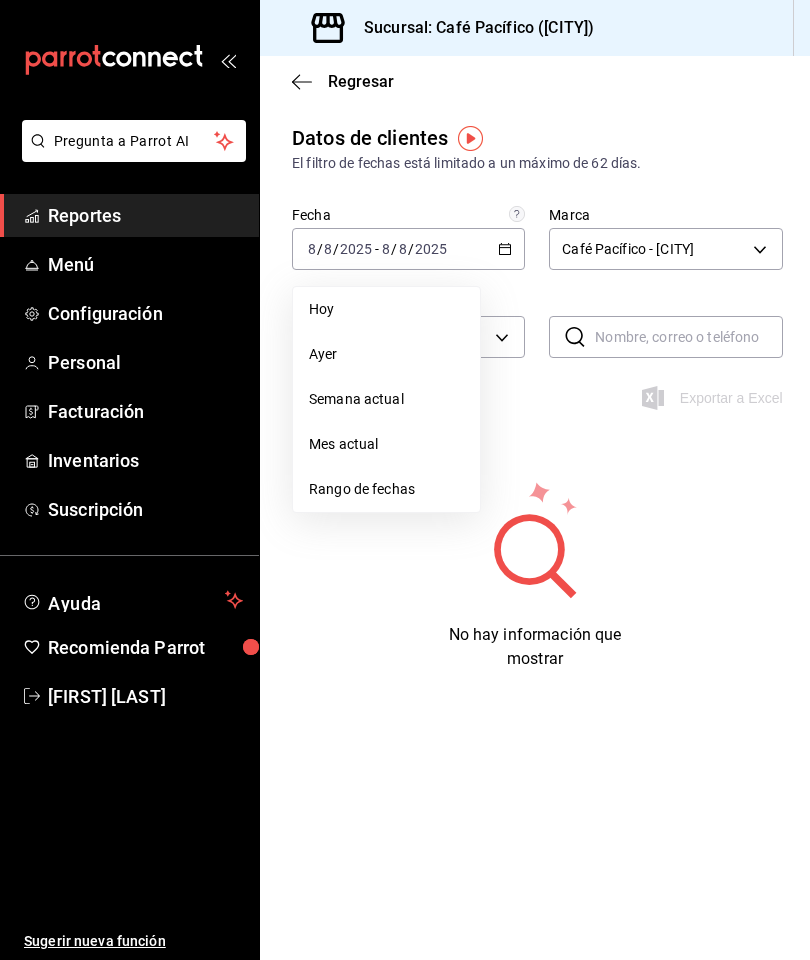 click on "Mes actual" at bounding box center (386, 444) 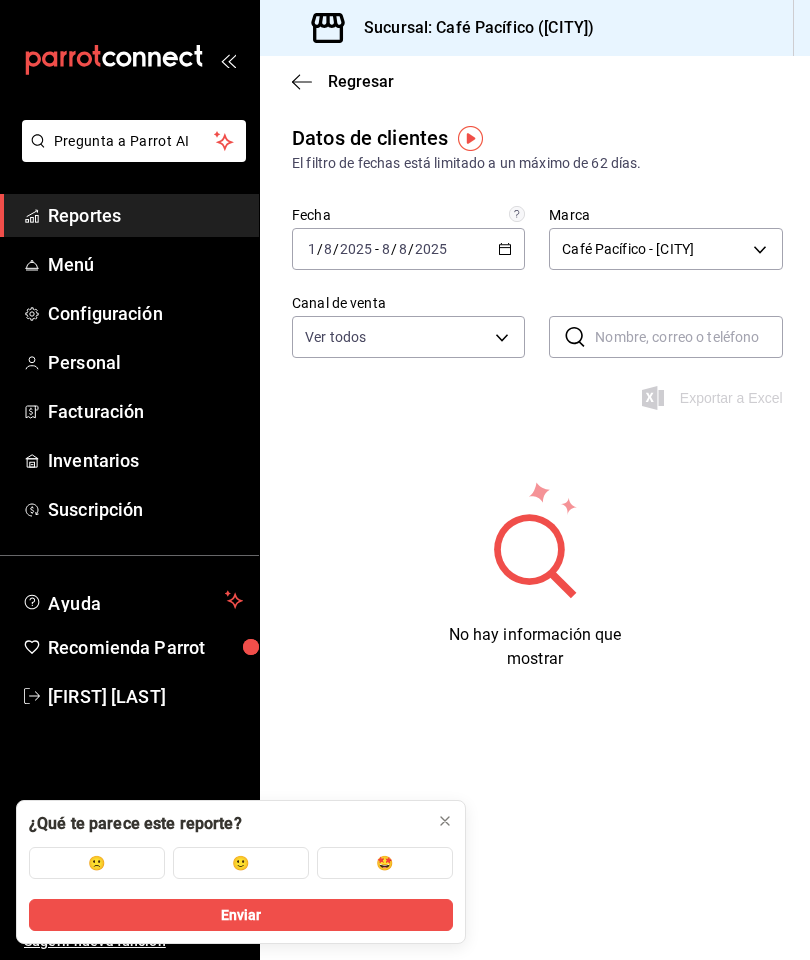 click 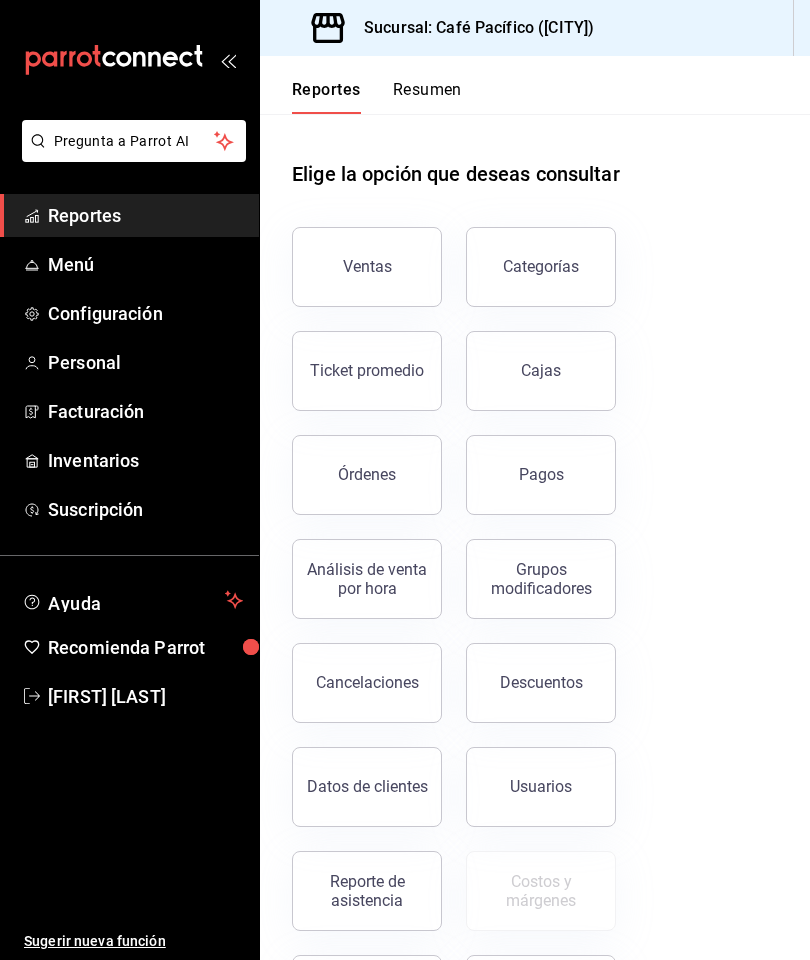 click on "Reporte de asistencia" at bounding box center [367, 891] 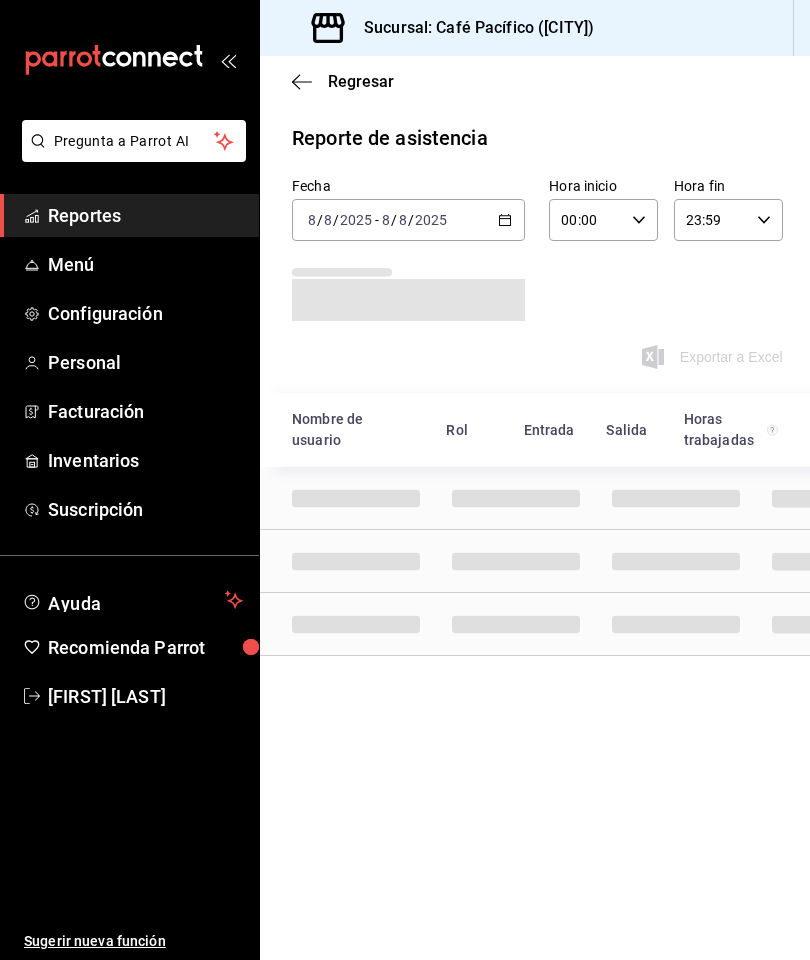 click on "2025-08-08 8 / 8 / 2025 - 2025-08-08 8 / 8 / 2025" at bounding box center (408, 220) 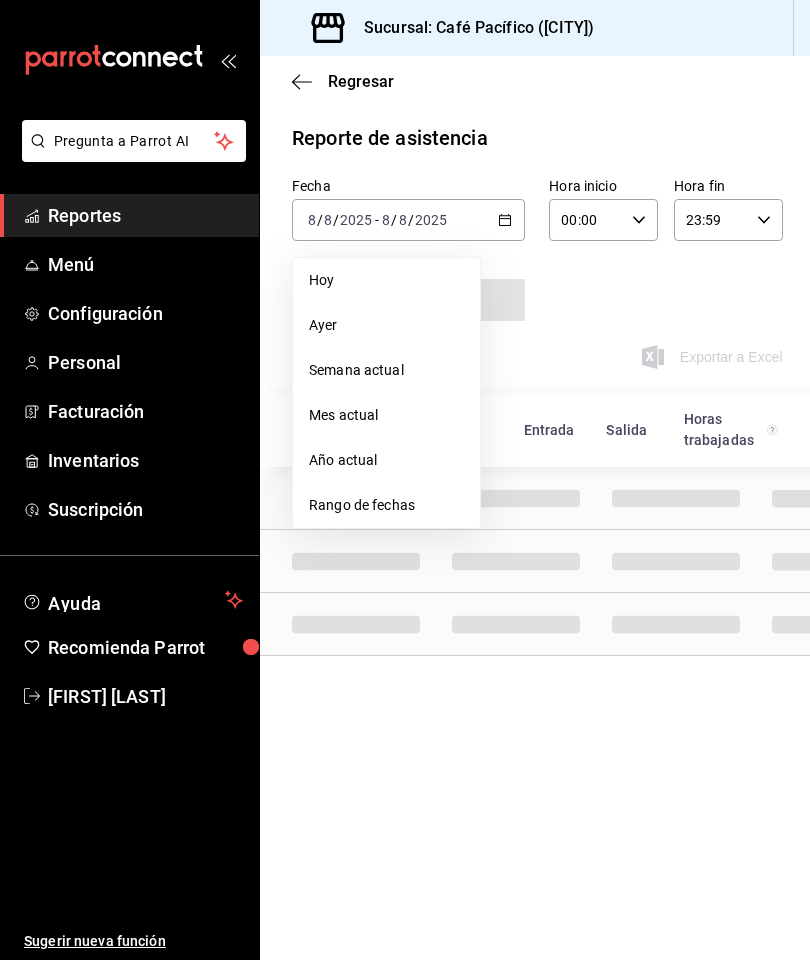 click on "Semana actual" at bounding box center [386, 370] 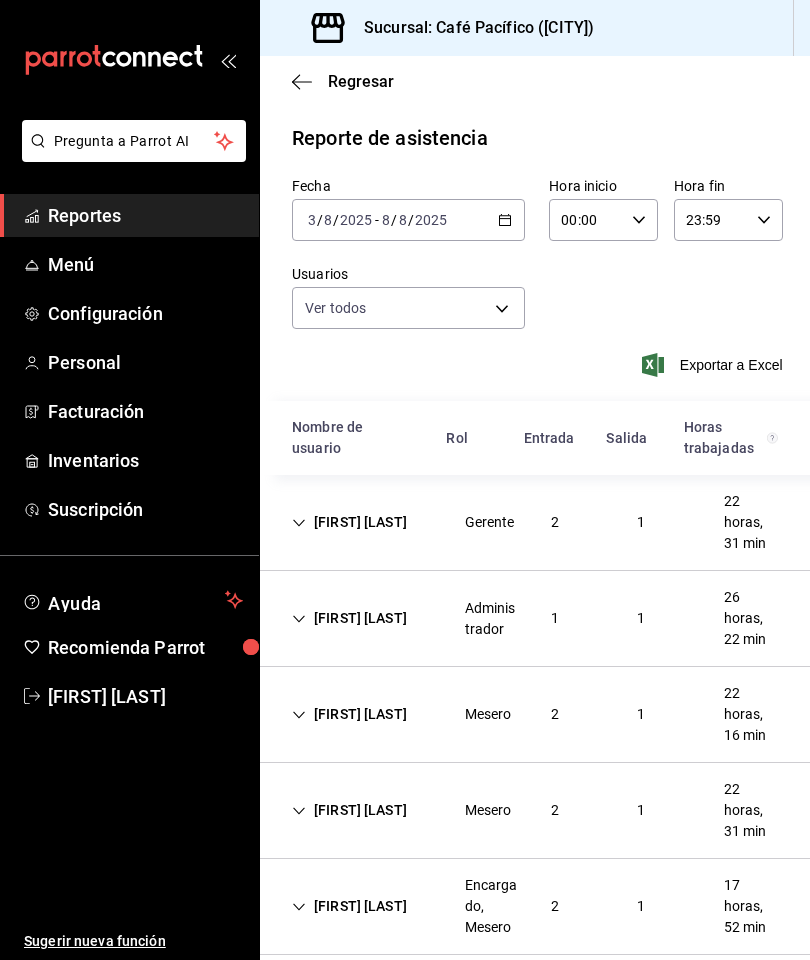 scroll, scrollTop: 0, scrollLeft: 0, axis: both 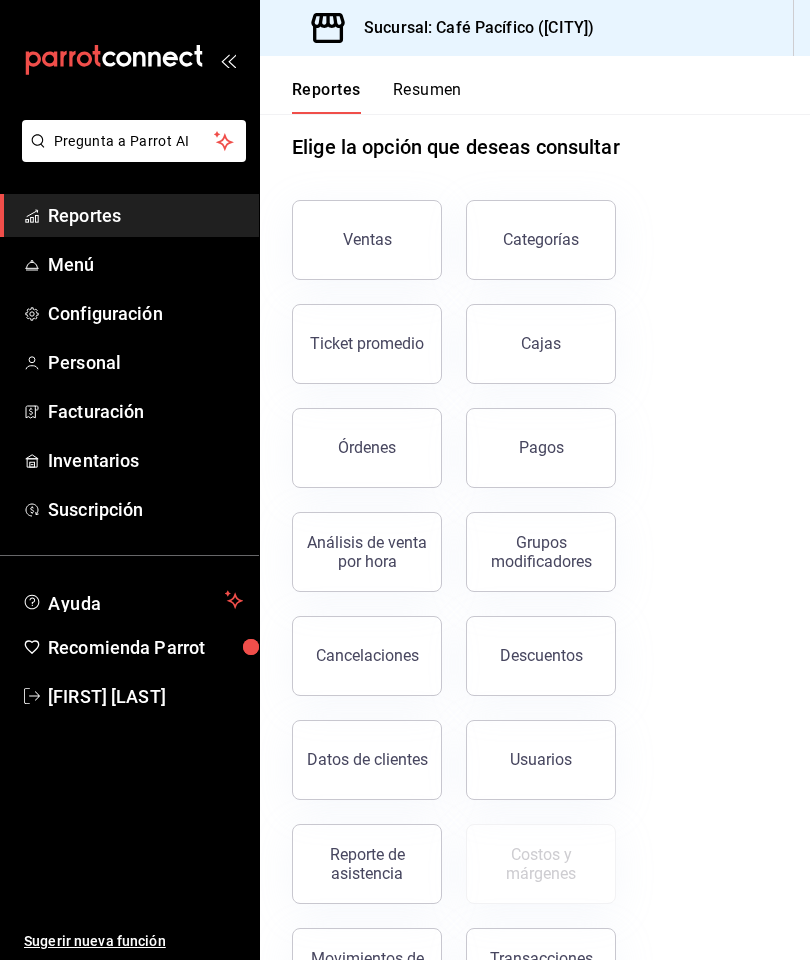 click on "Movimientos de cajas" at bounding box center (367, 968) 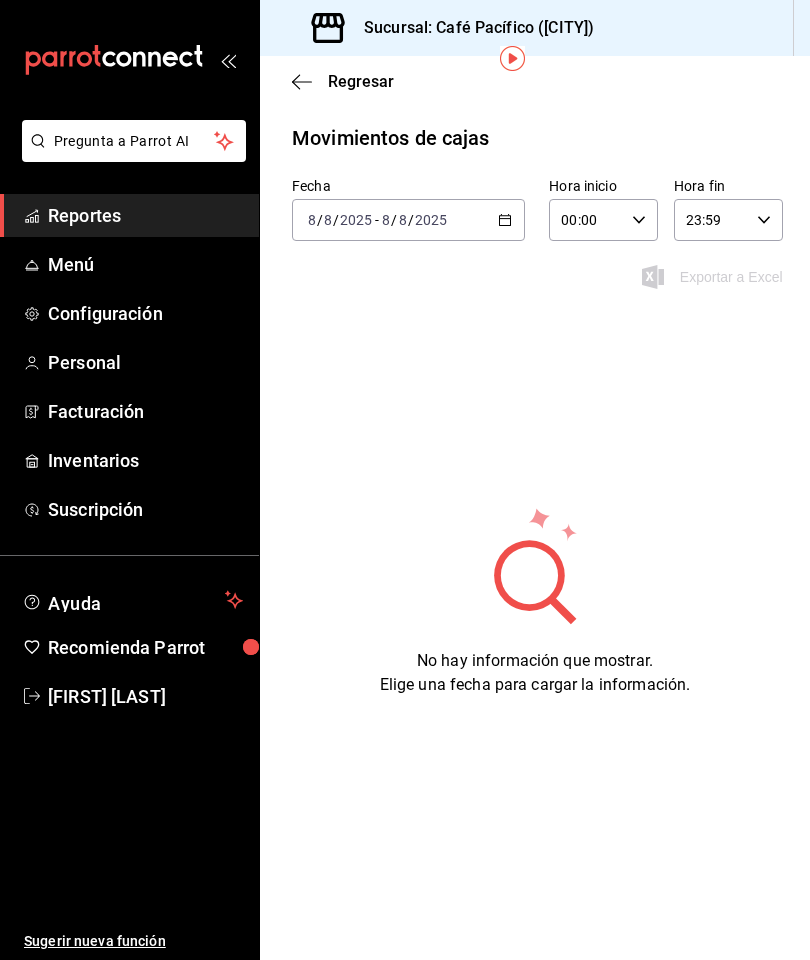 click on "2025-08-08 8 / 8 / 2025 - 2025-08-08 8 / 8 / 2025" at bounding box center (408, 220) 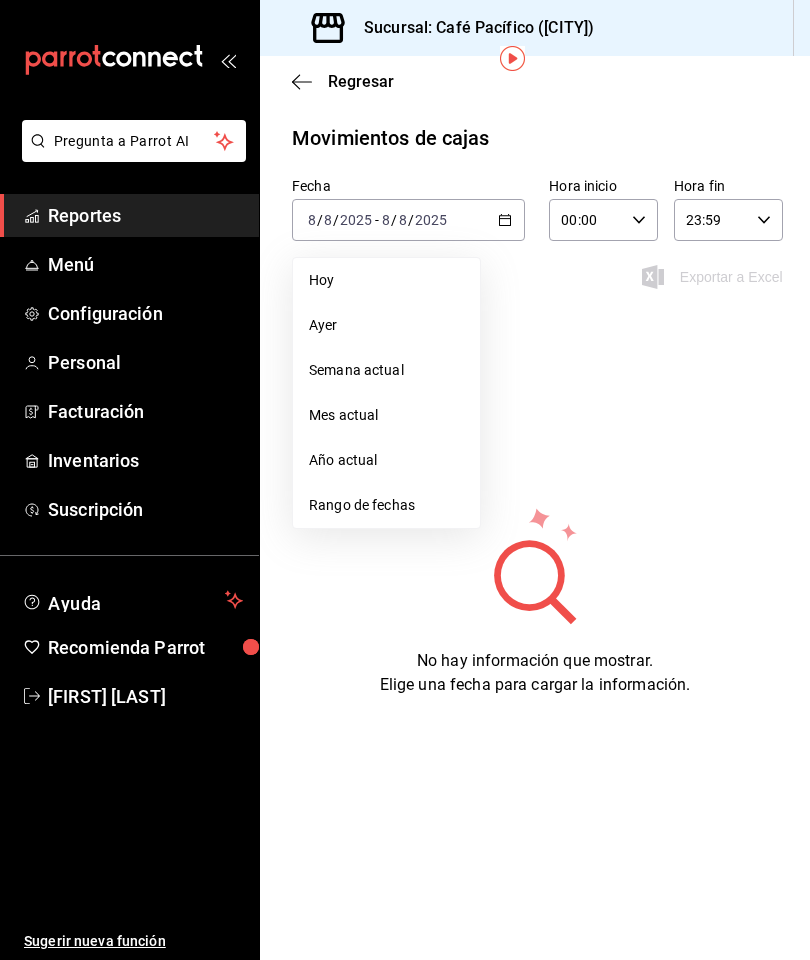 click on "Ayer" at bounding box center (386, 325) 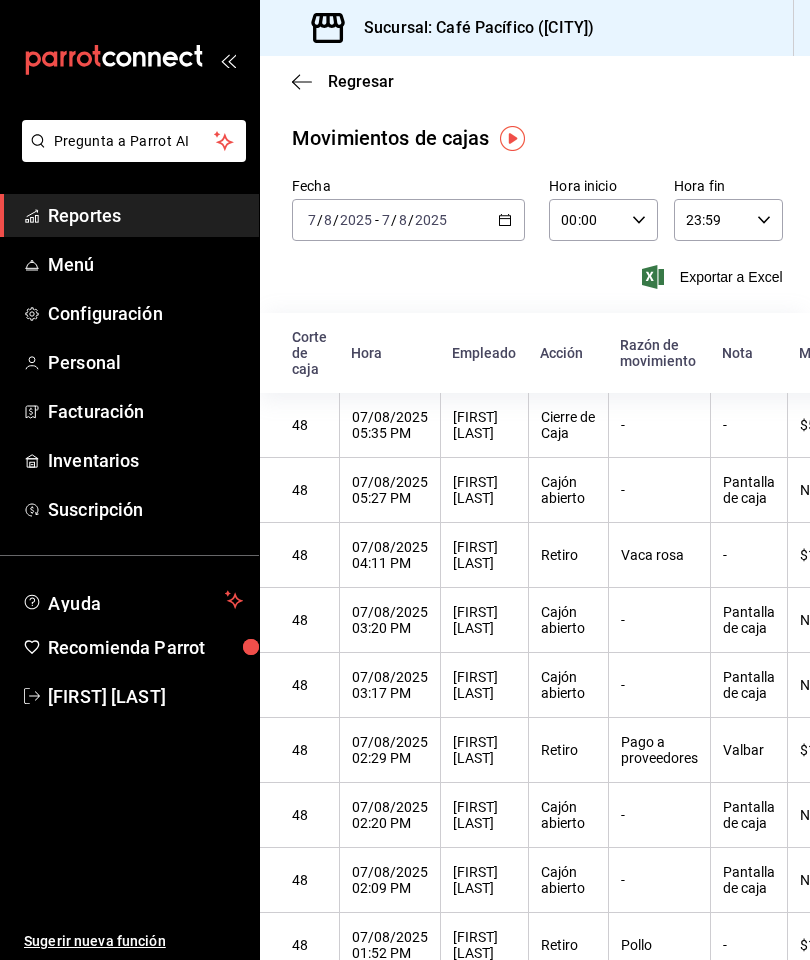 scroll, scrollTop: 0, scrollLeft: 0, axis: both 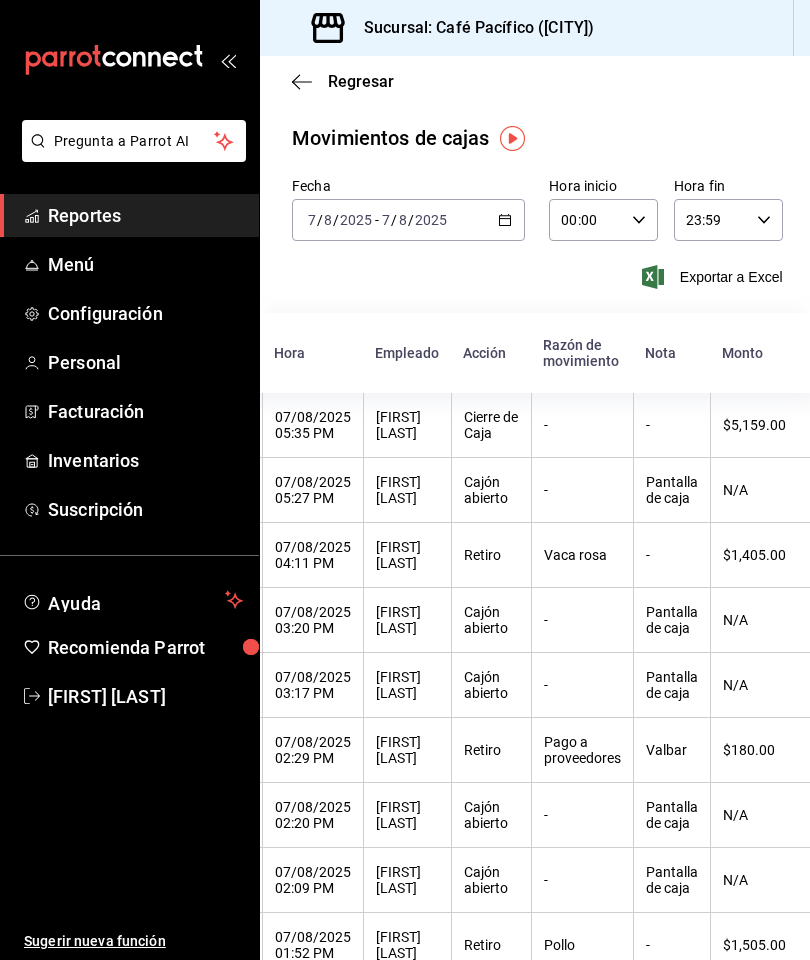 click on "Regresar" at bounding box center [361, 81] 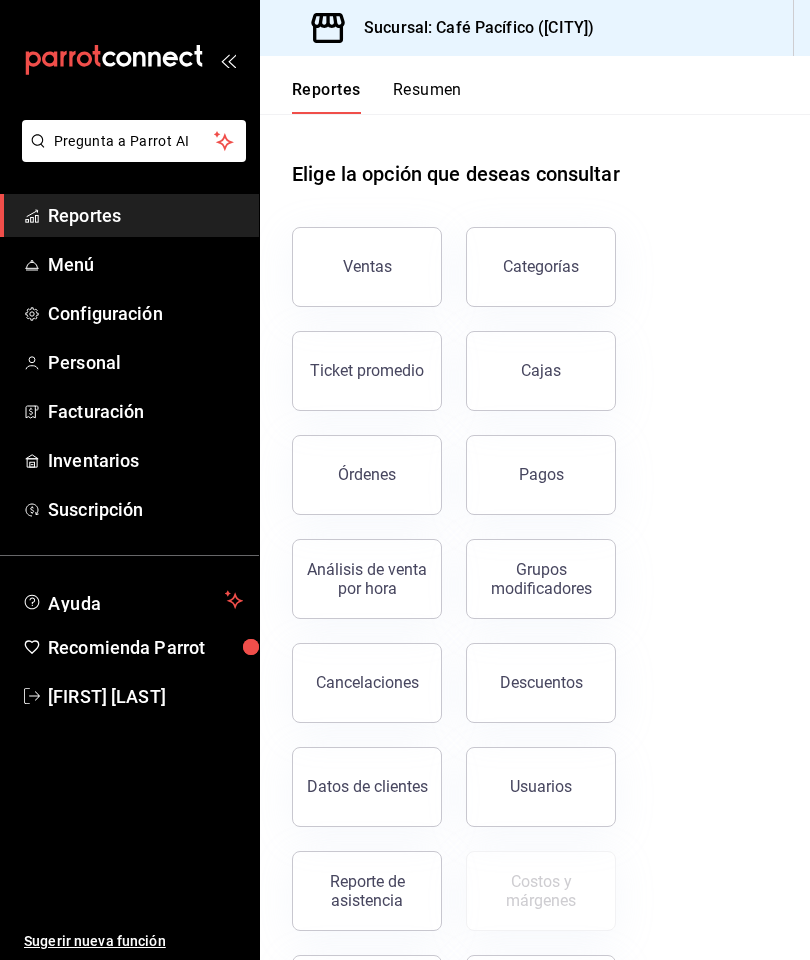 click on "Usuarios" at bounding box center (541, 787) 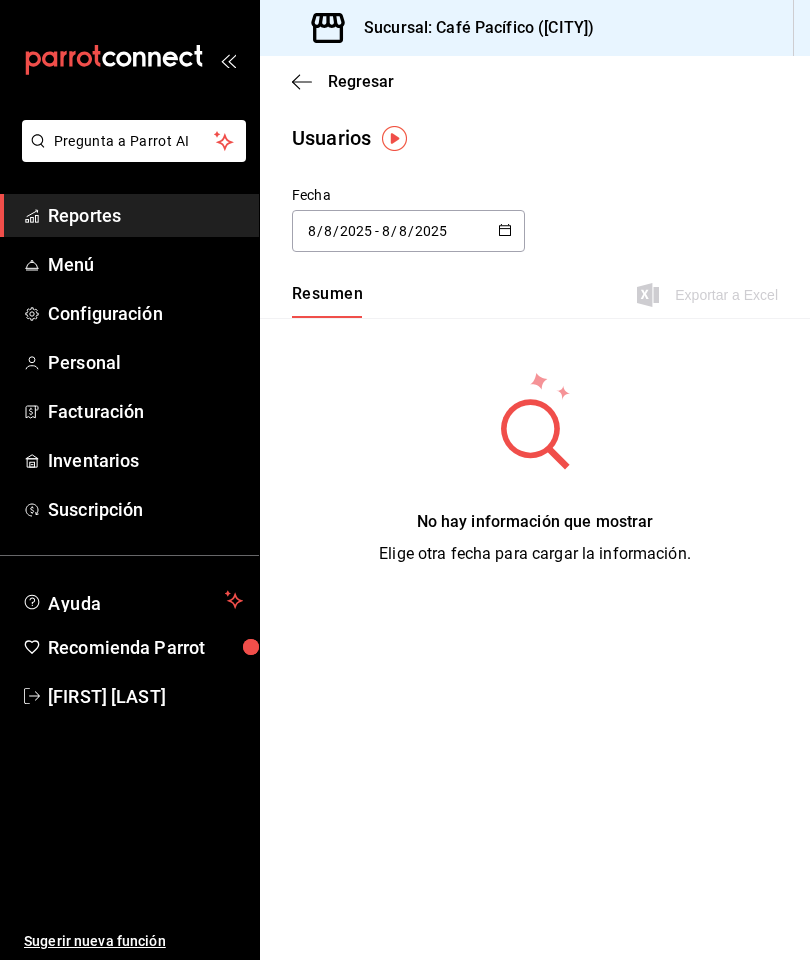 click on "2025-08-08 8 / 8 / 2025 - 2025-08-08 8 / 8 / 2025" at bounding box center [408, 231] 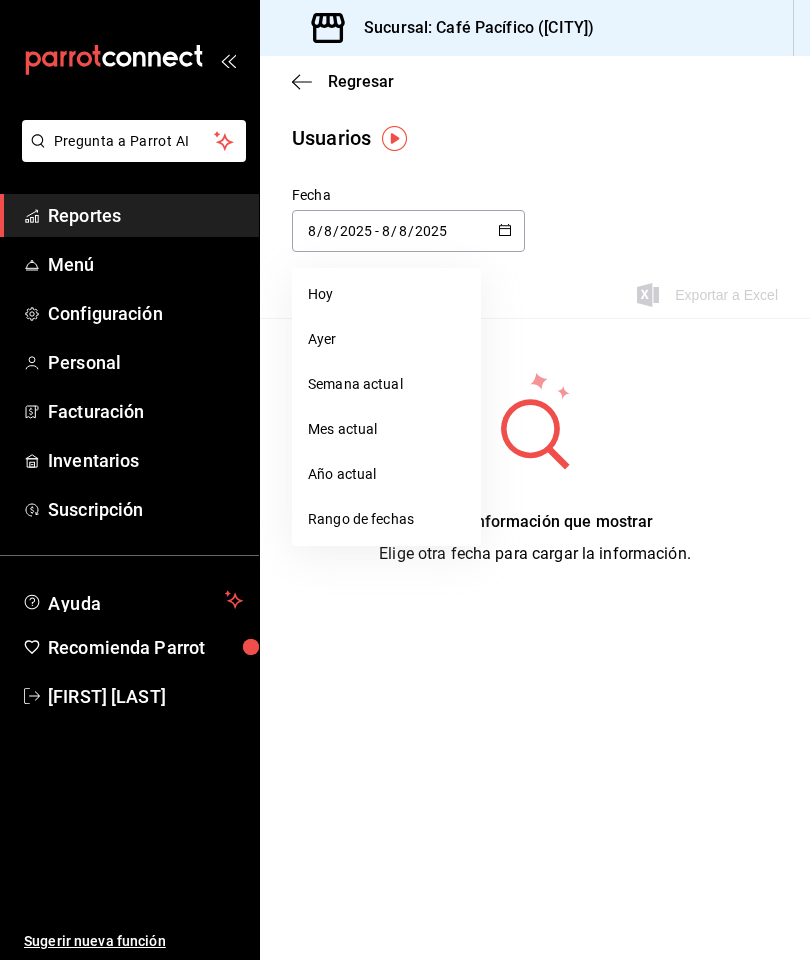 click on "Ayer" at bounding box center (386, 339) 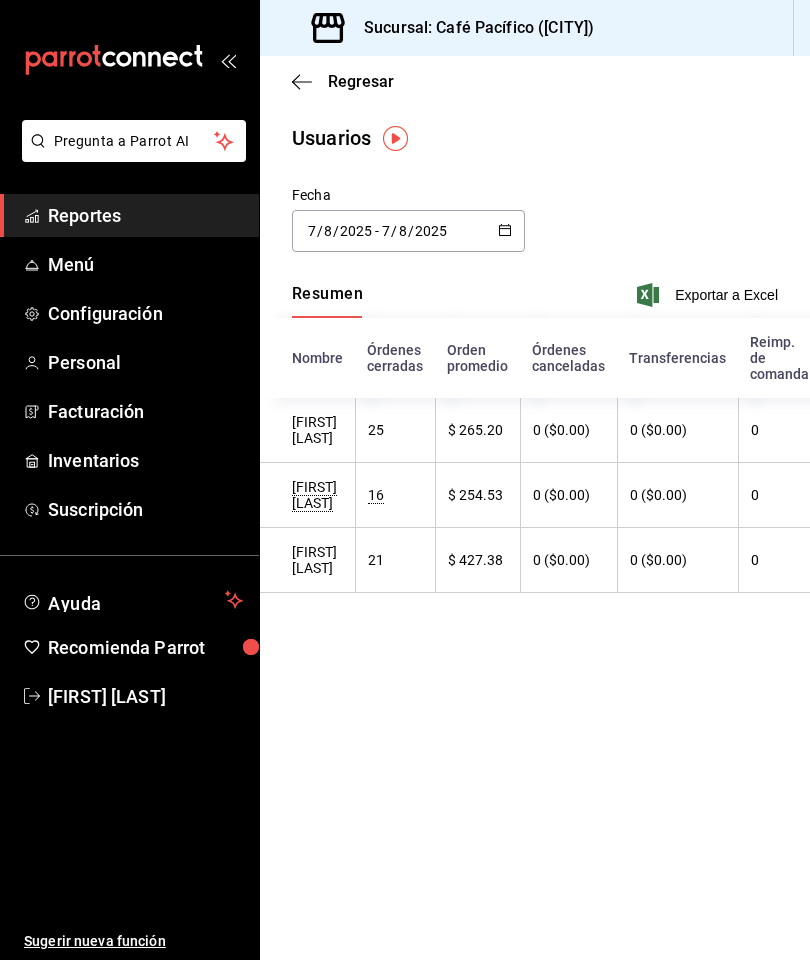 scroll, scrollTop: 0, scrollLeft: 0, axis: both 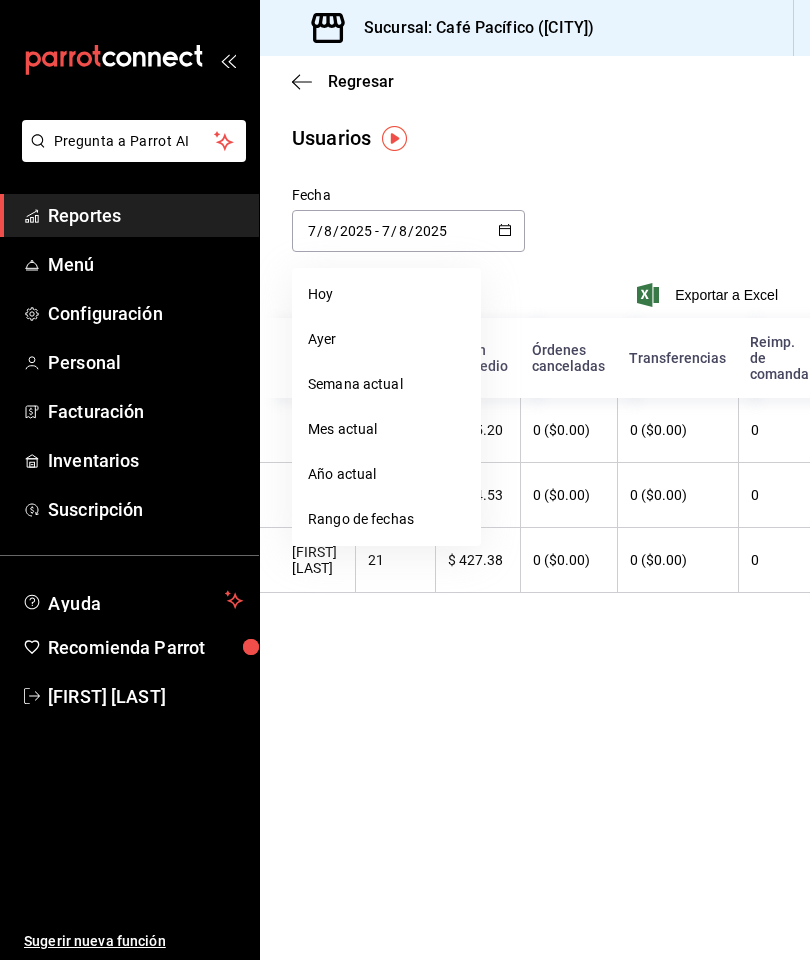 click on "Rango de fechas" at bounding box center (386, 519) 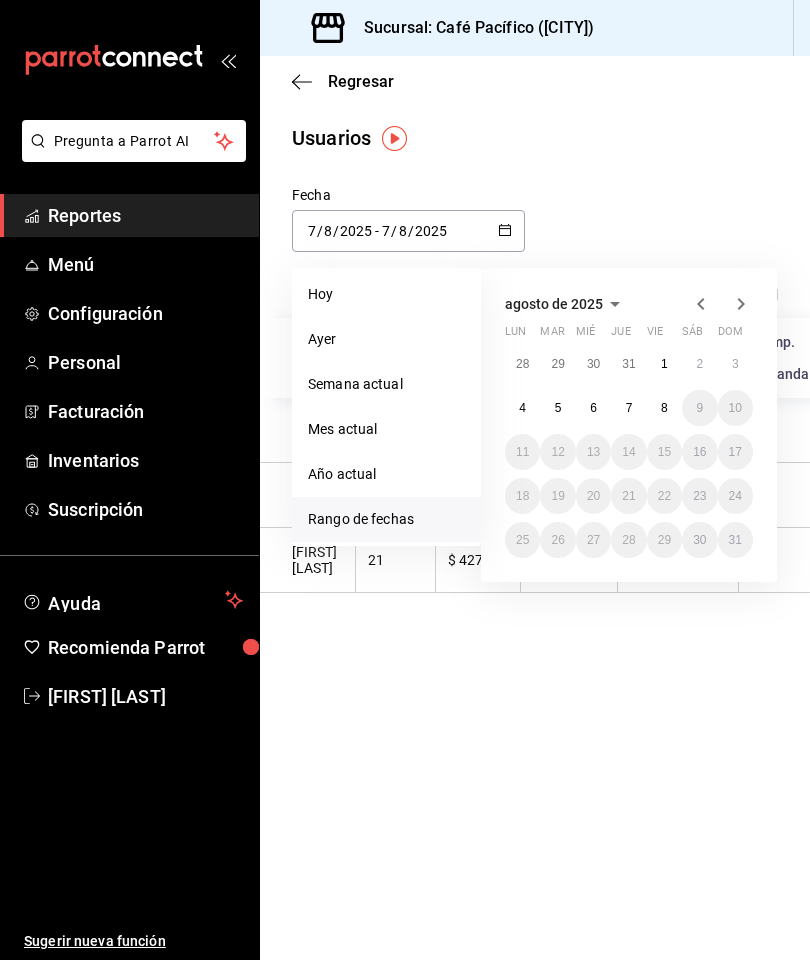 click 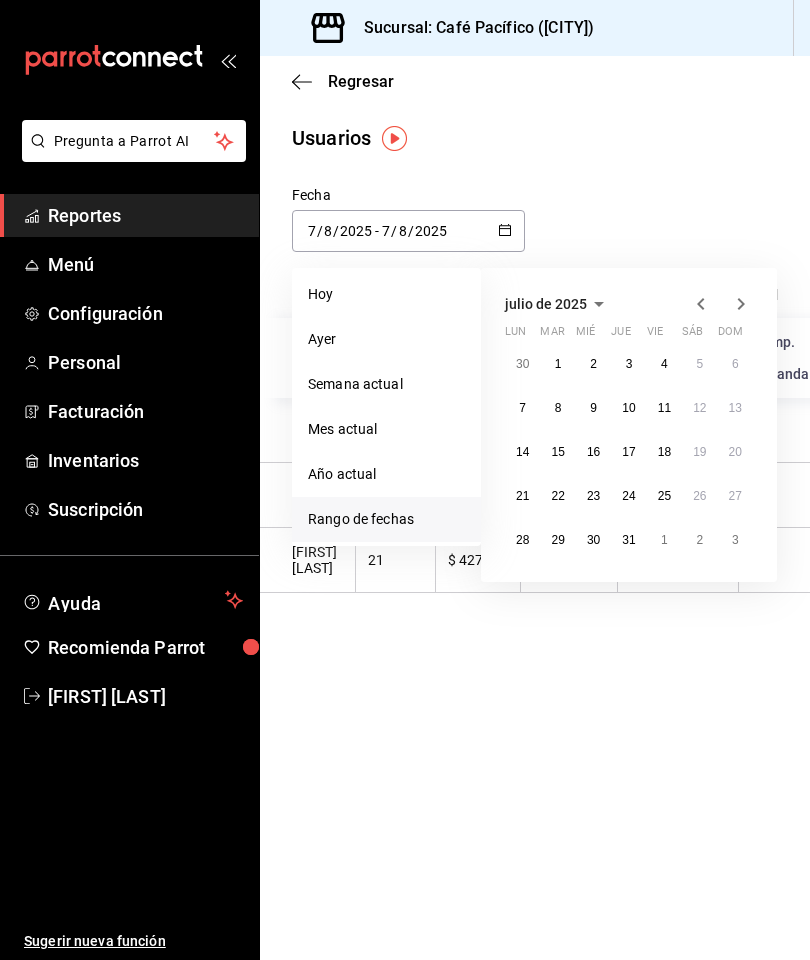 click on "1" at bounding box center (557, 364) 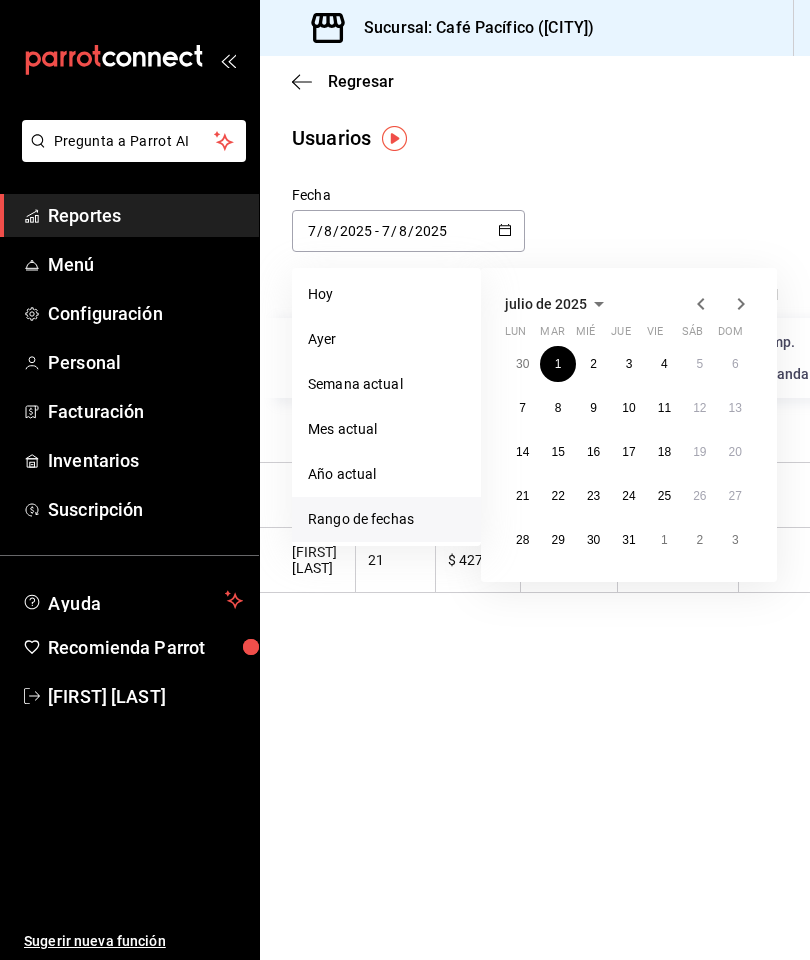 click on "31" at bounding box center (628, 540) 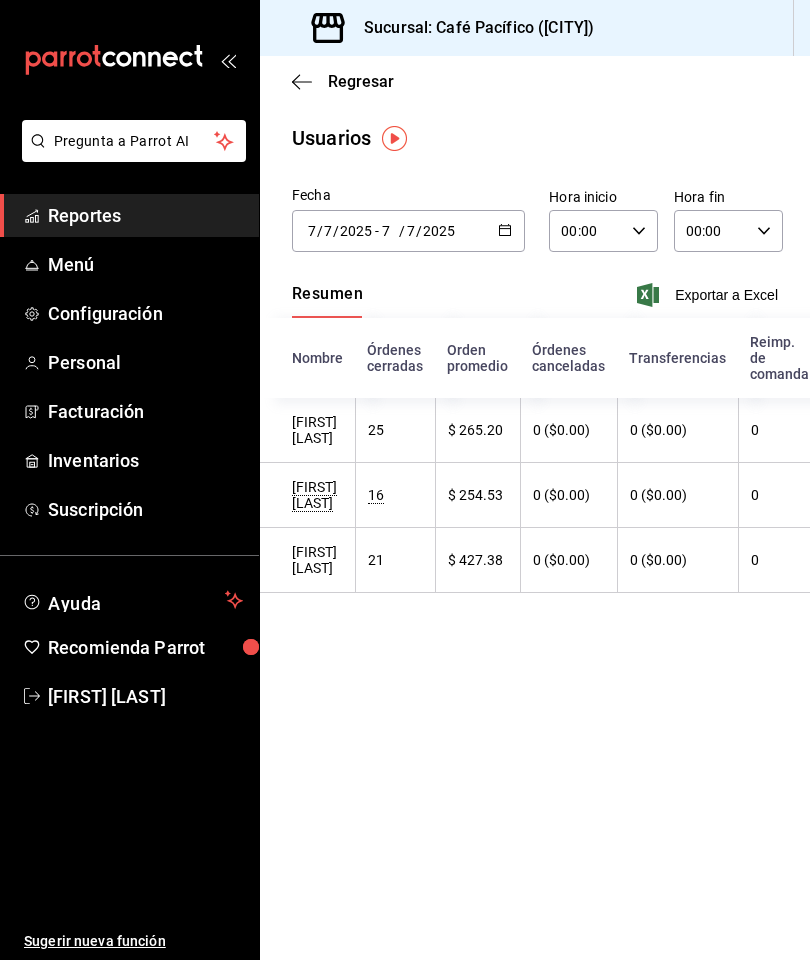 type on "2025-07-01" 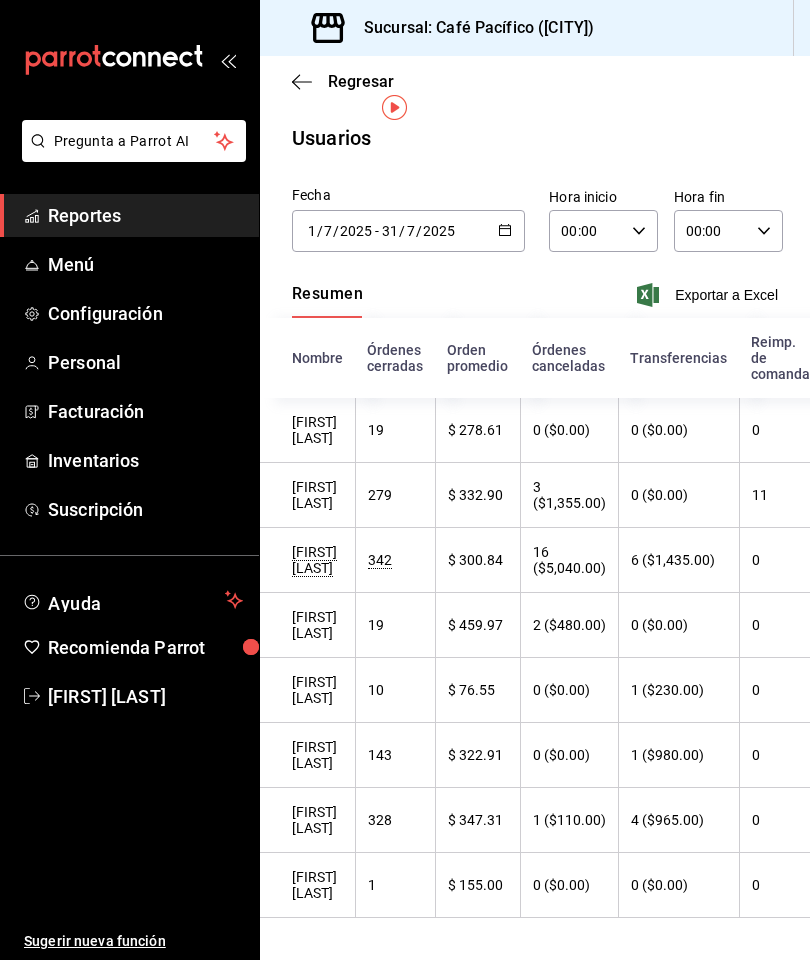 scroll, scrollTop: 80, scrollLeft: 0, axis: vertical 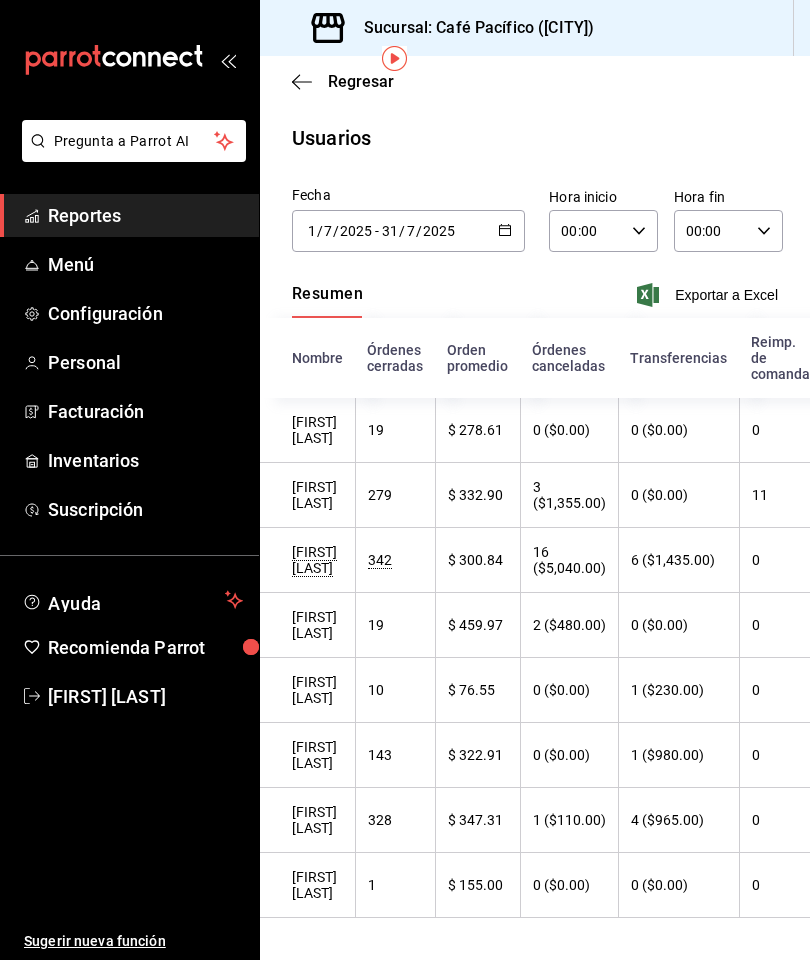 click on "0" at bounding box center [780, 820] 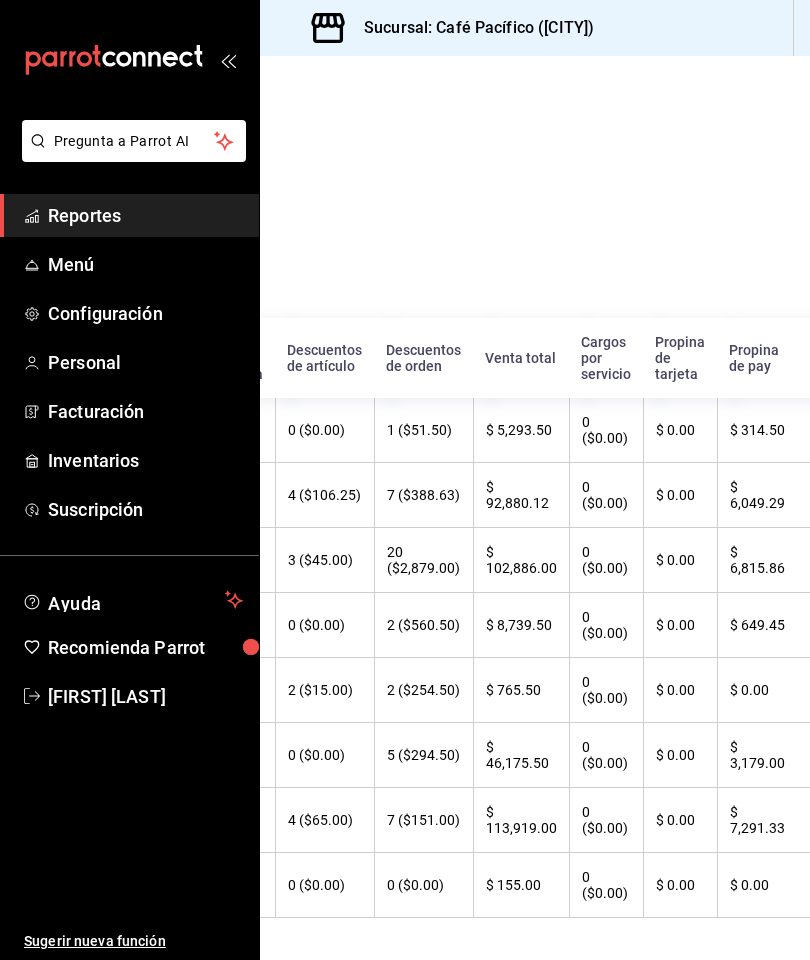 scroll, scrollTop: 0, scrollLeft: 546, axis: horizontal 